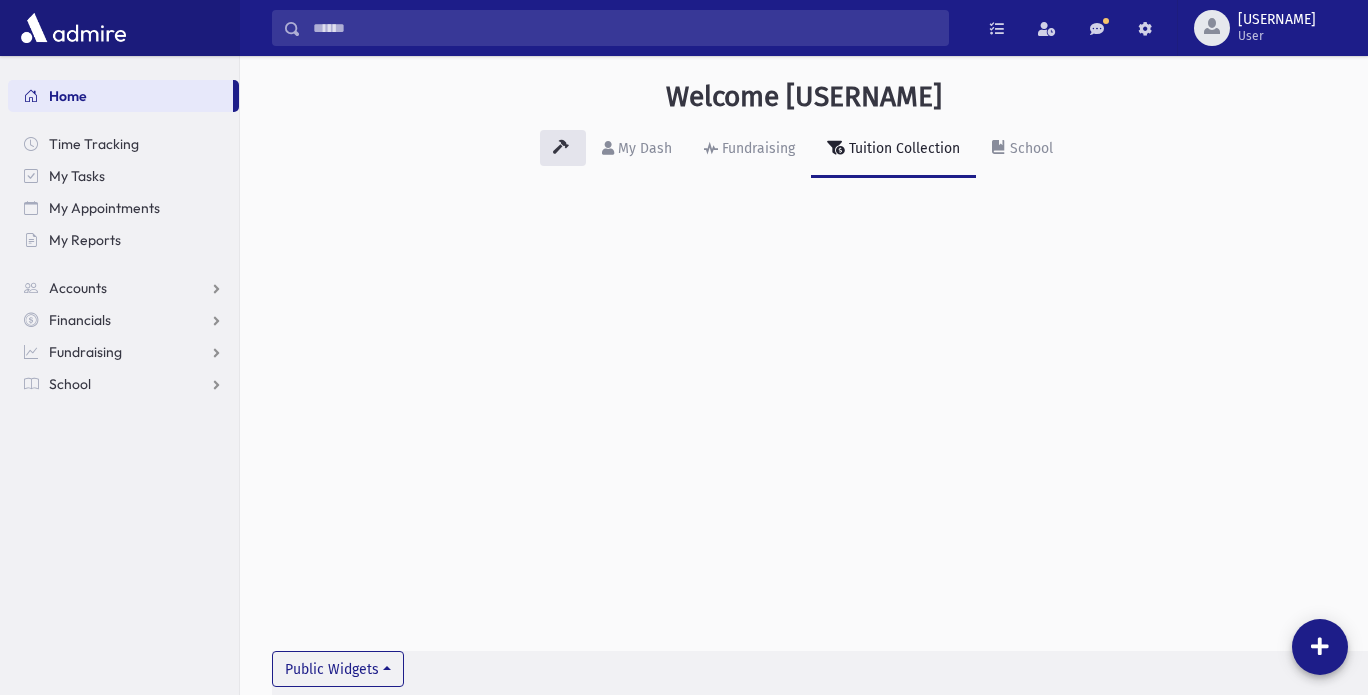 scroll, scrollTop: 0, scrollLeft: 0, axis: both 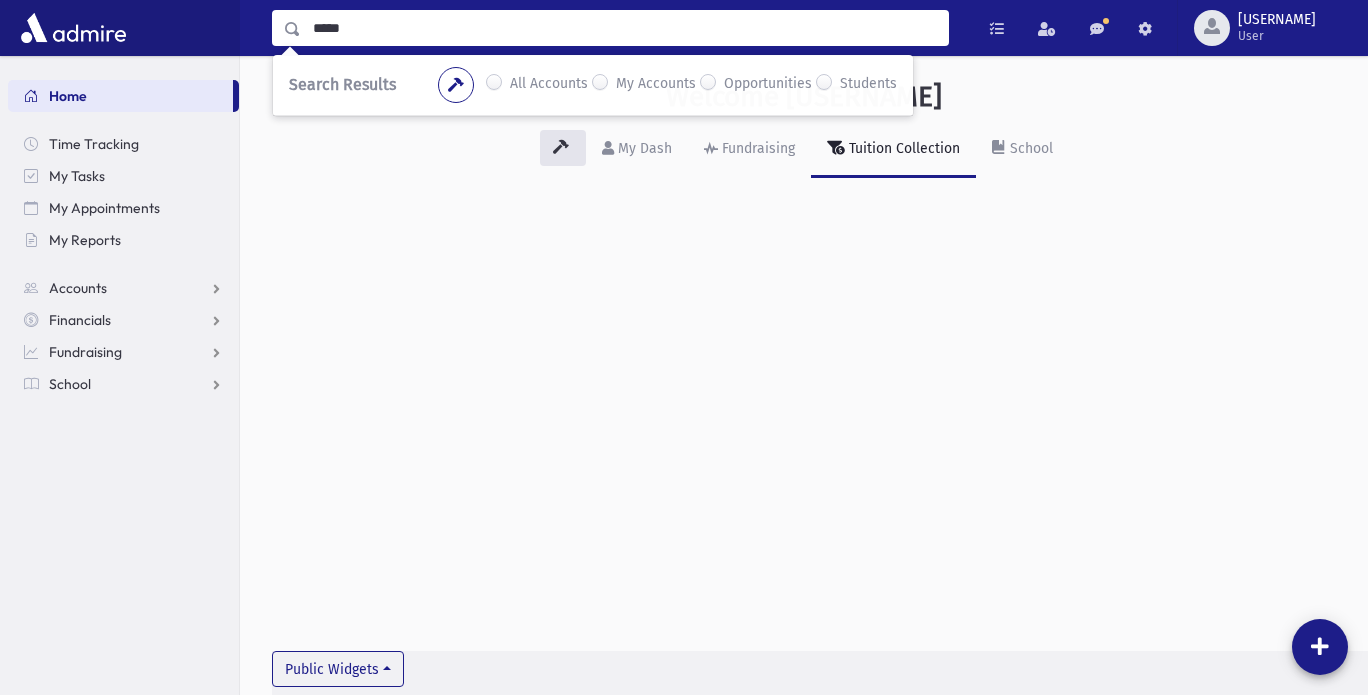type on "*****" 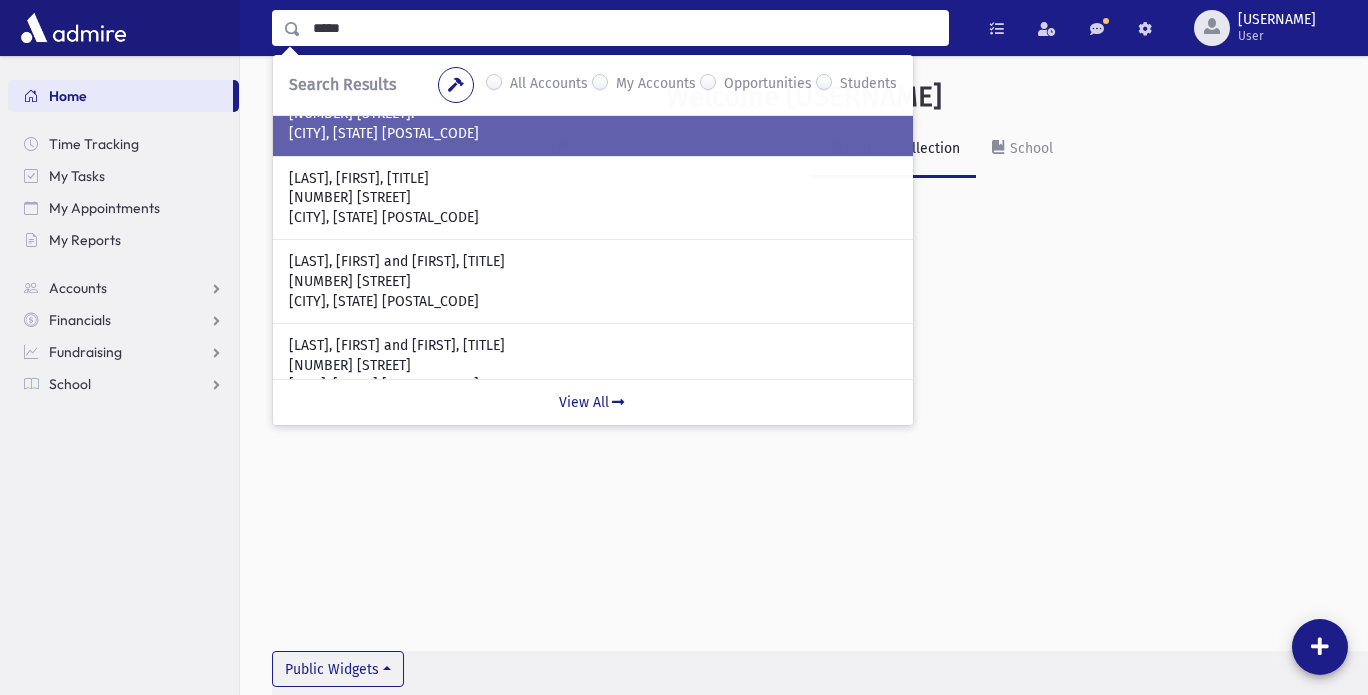 scroll, scrollTop: 128, scrollLeft: 0, axis: vertical 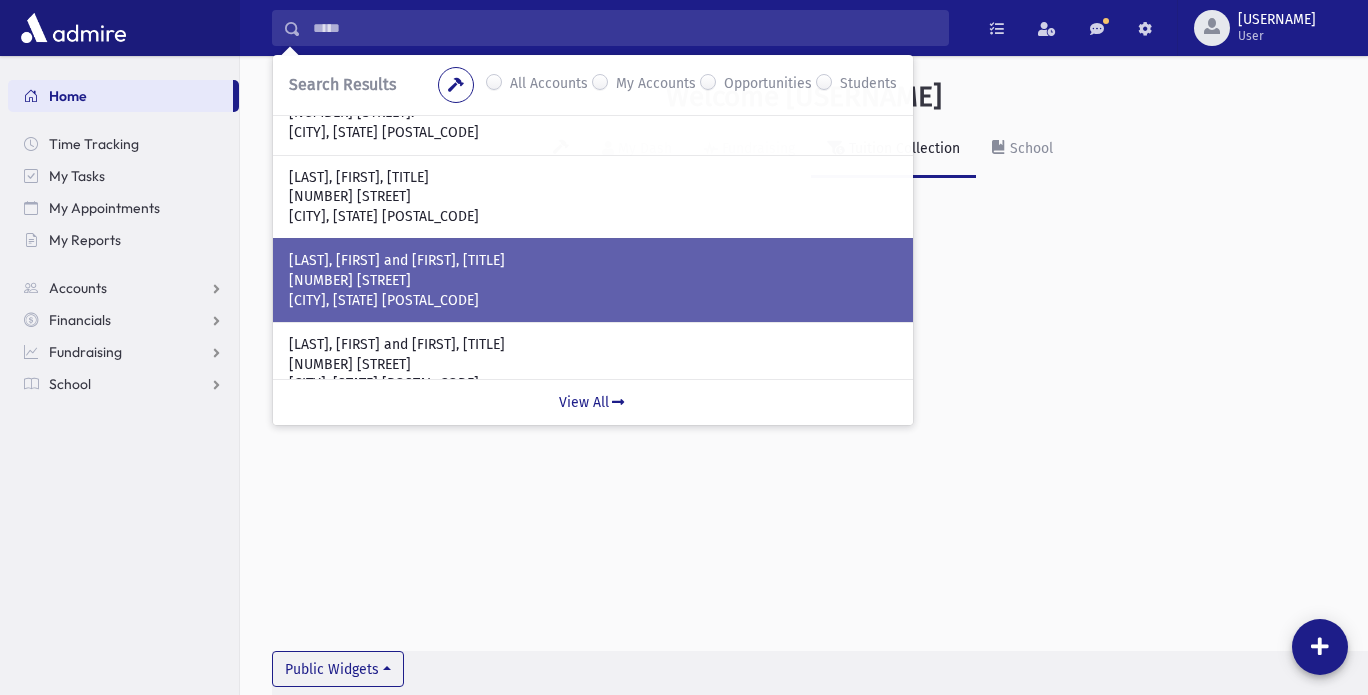 click on "256 Coles Way" at bounding box center (593, 281) 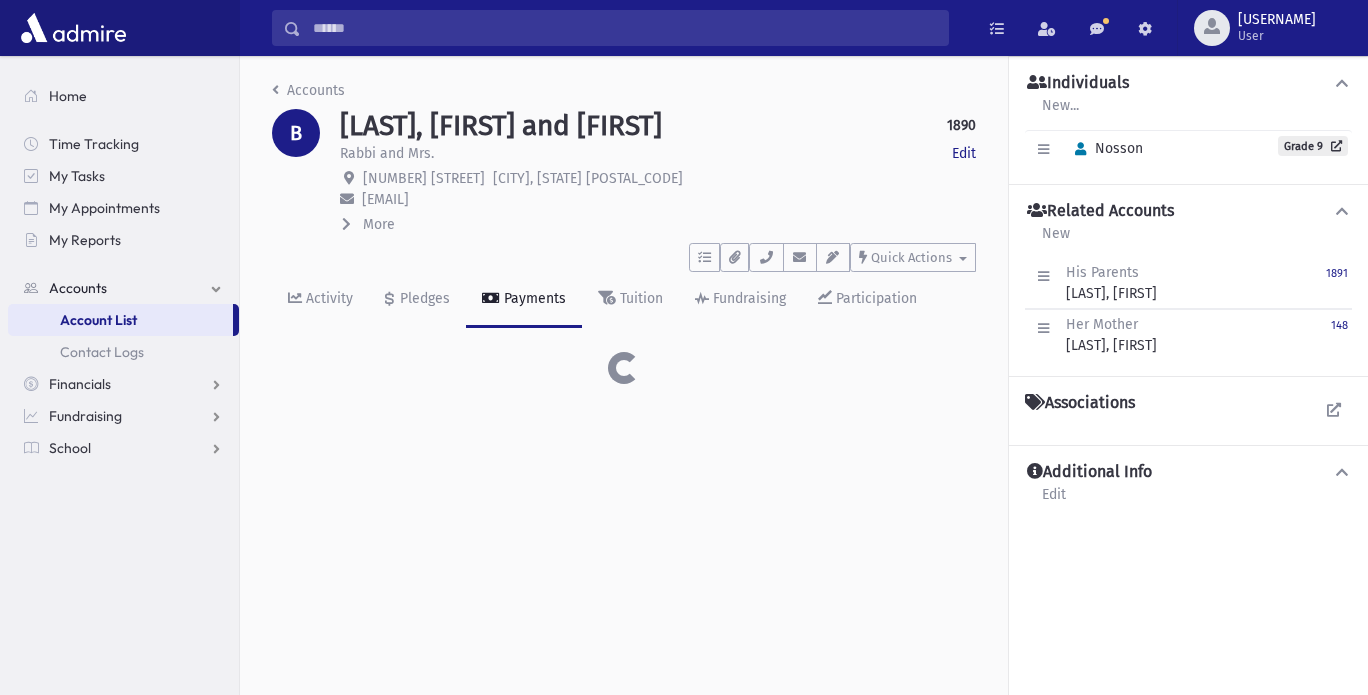 scroll, scrollTop: 0, scrollLeft: 0, axis: both 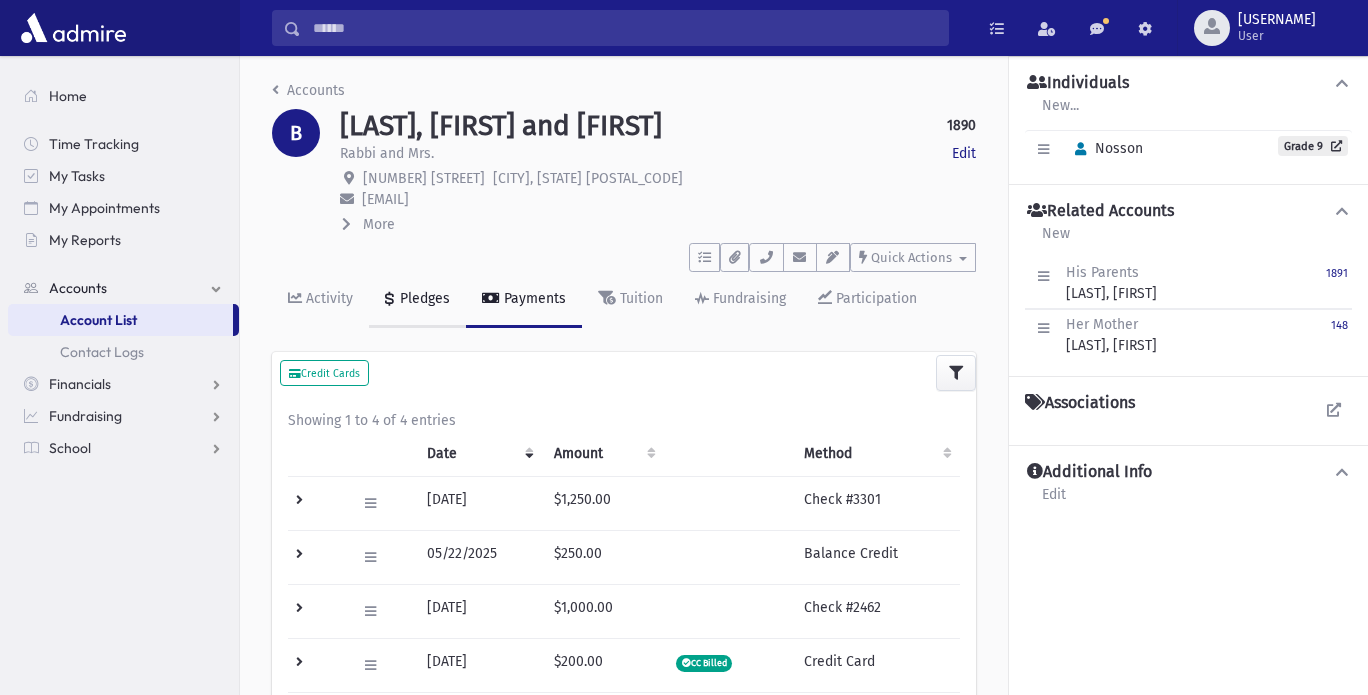 click on "Pledges" at bounding box center (423, 298) 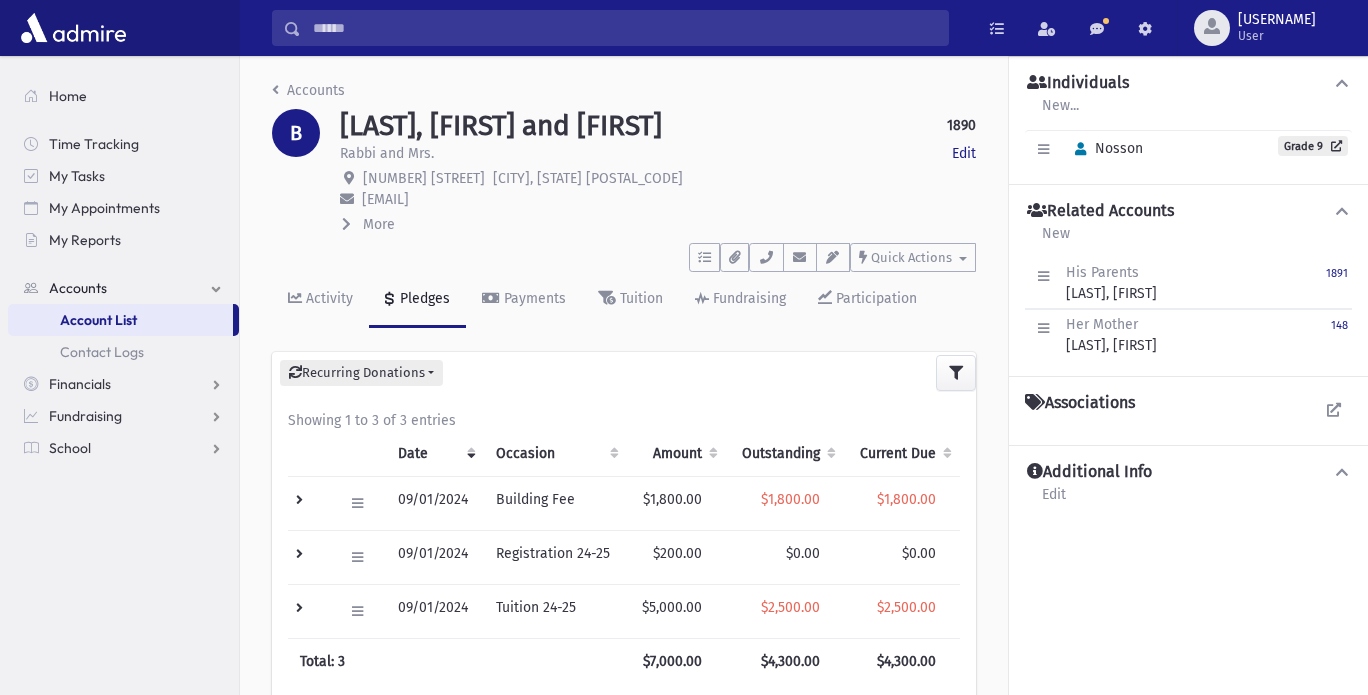 click at bounding box center [624, 28] 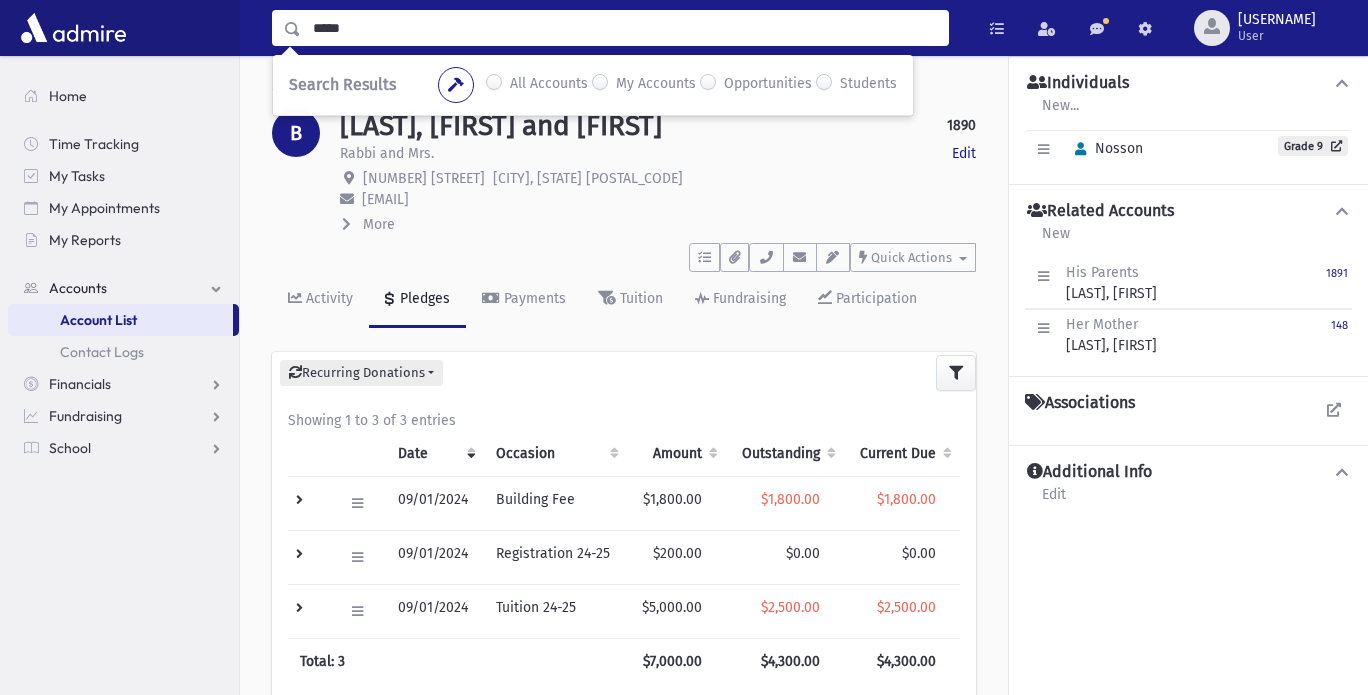 type on "*****" 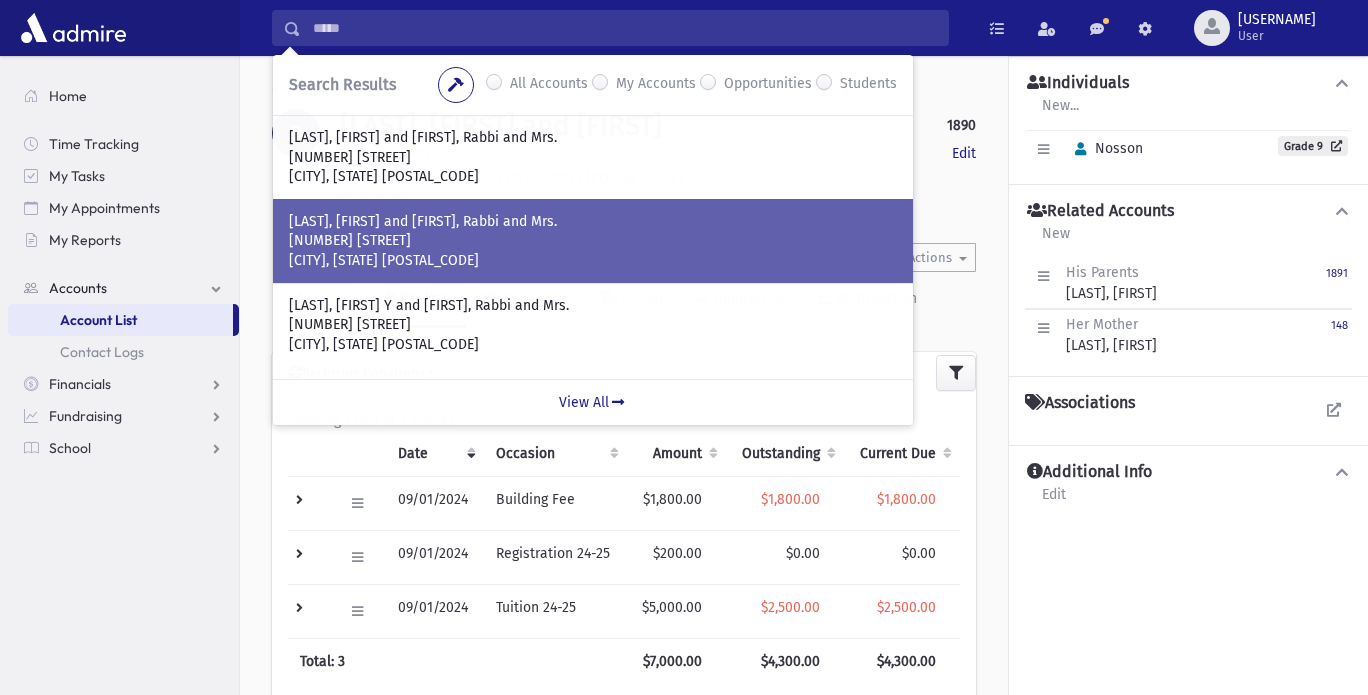 click on "[NUMBER] [STREET]" at bounding box center (593, 241) 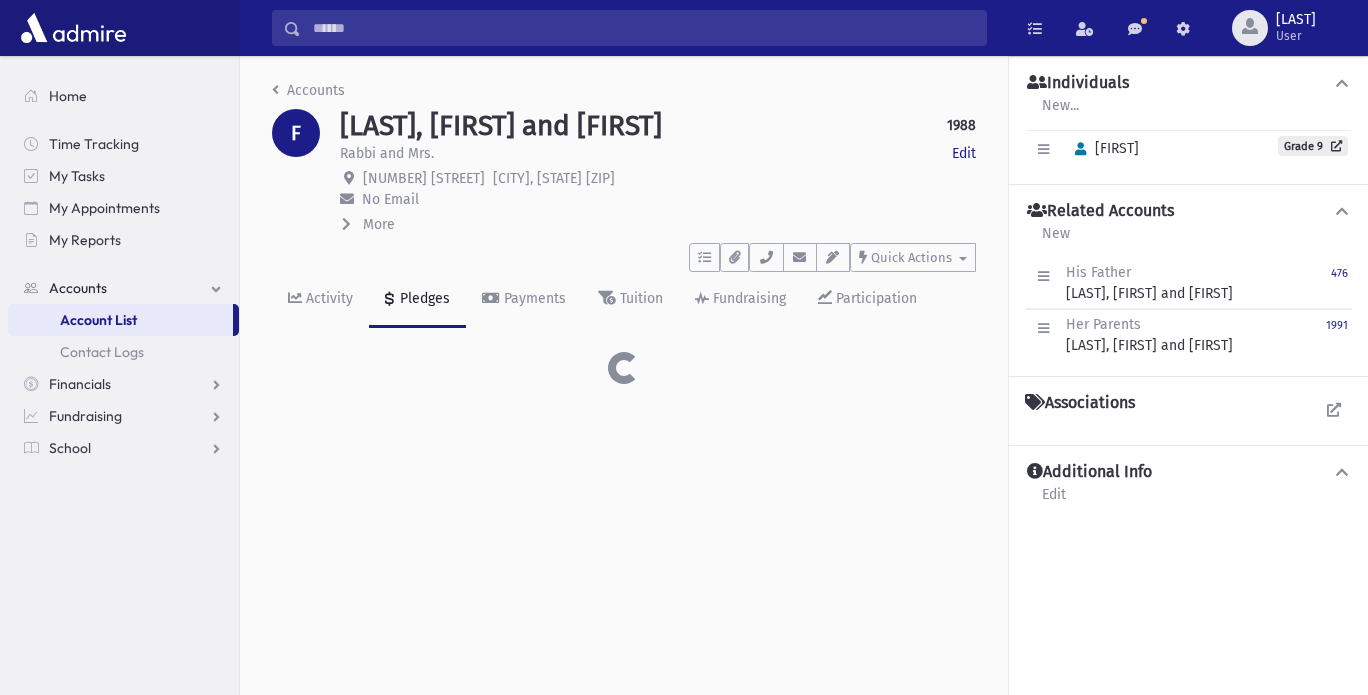 scroll, scrollTop: 0, scrollLeft: 0, axis: both 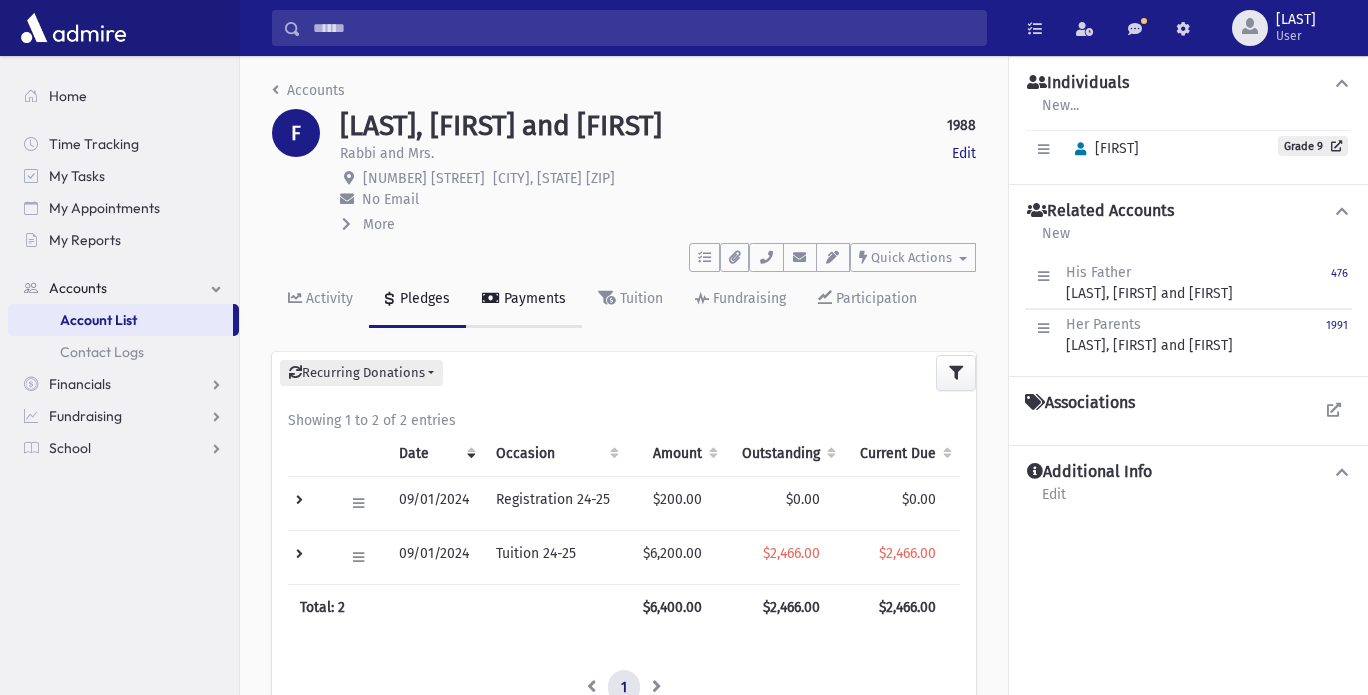 click on "Payments" at bounding box center (533, 298) 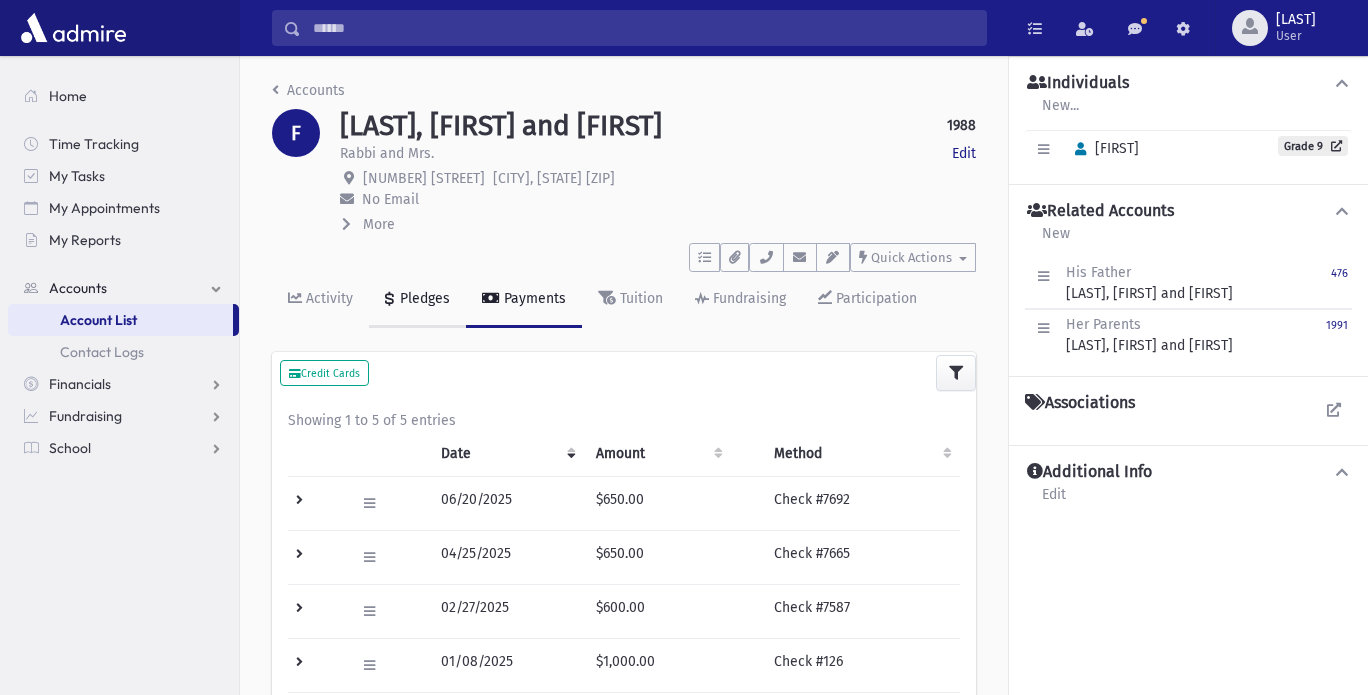 click on "Pledges" at bounding box center [423, 298] 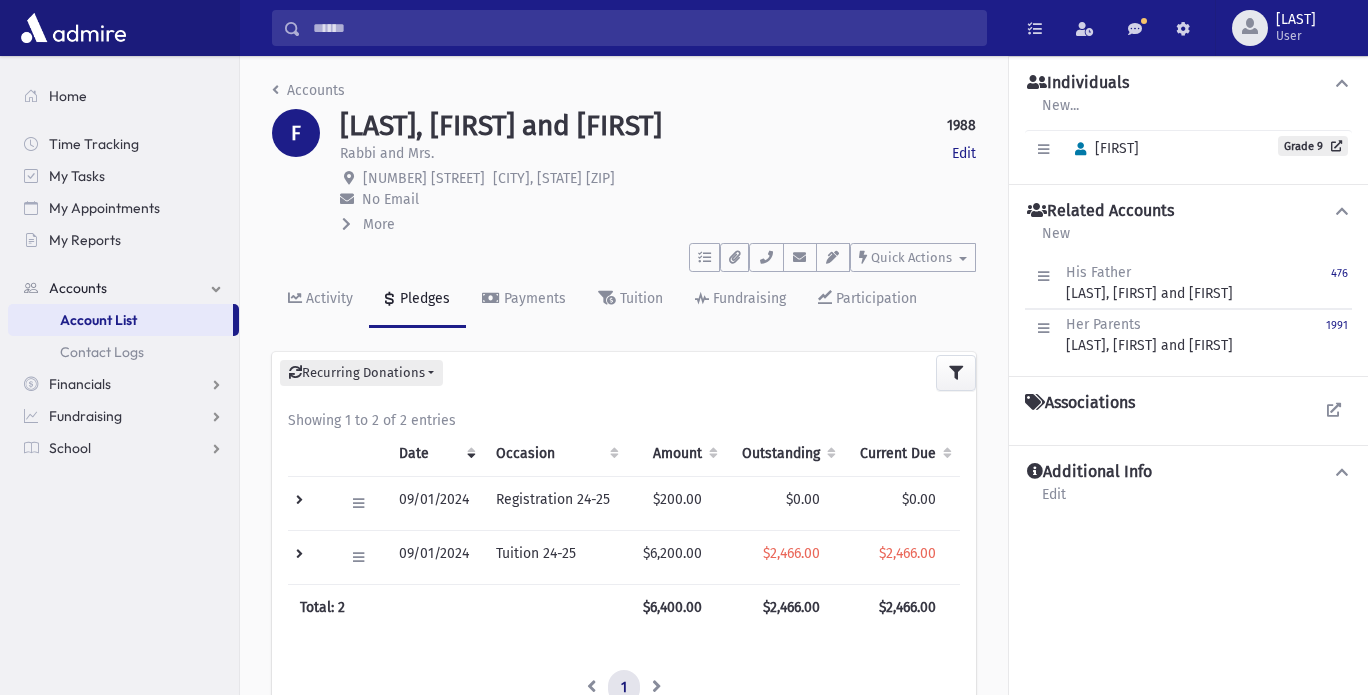 click at bounding box center (643, 28) 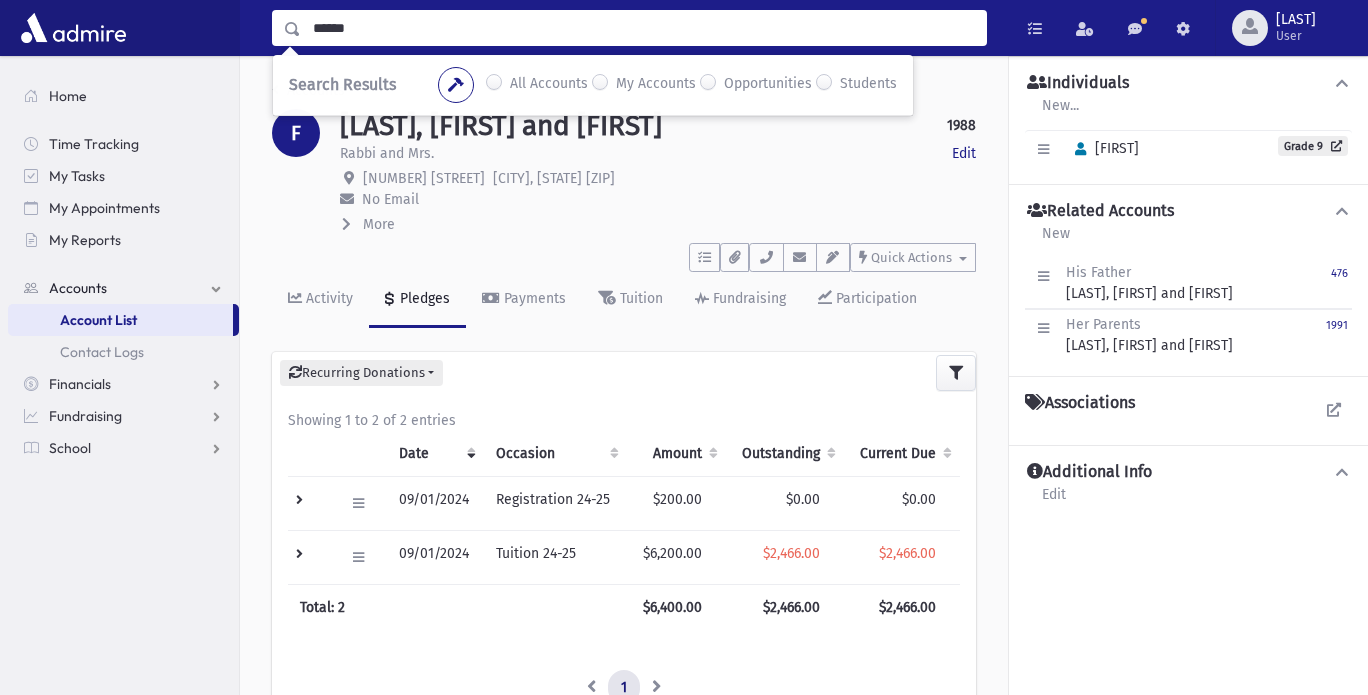 type on "******" 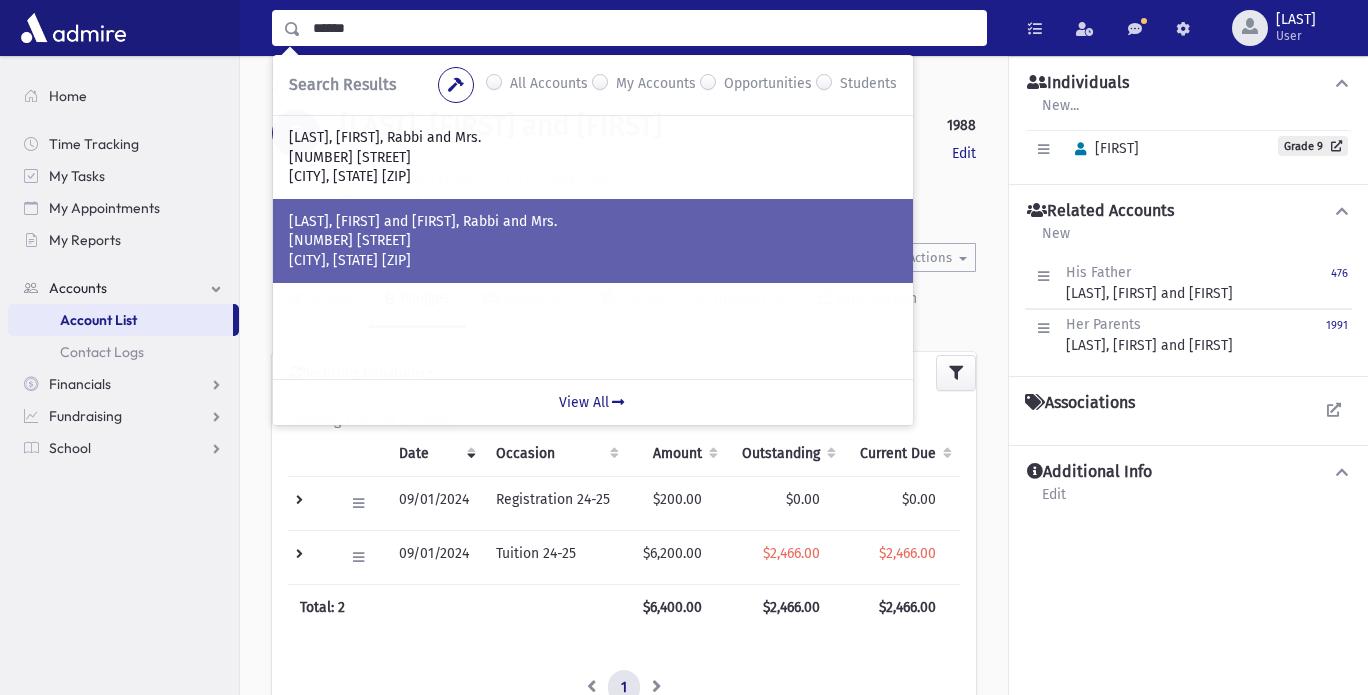 click on "[NUMBER] [STREET]" at bounding box center [593, 241] 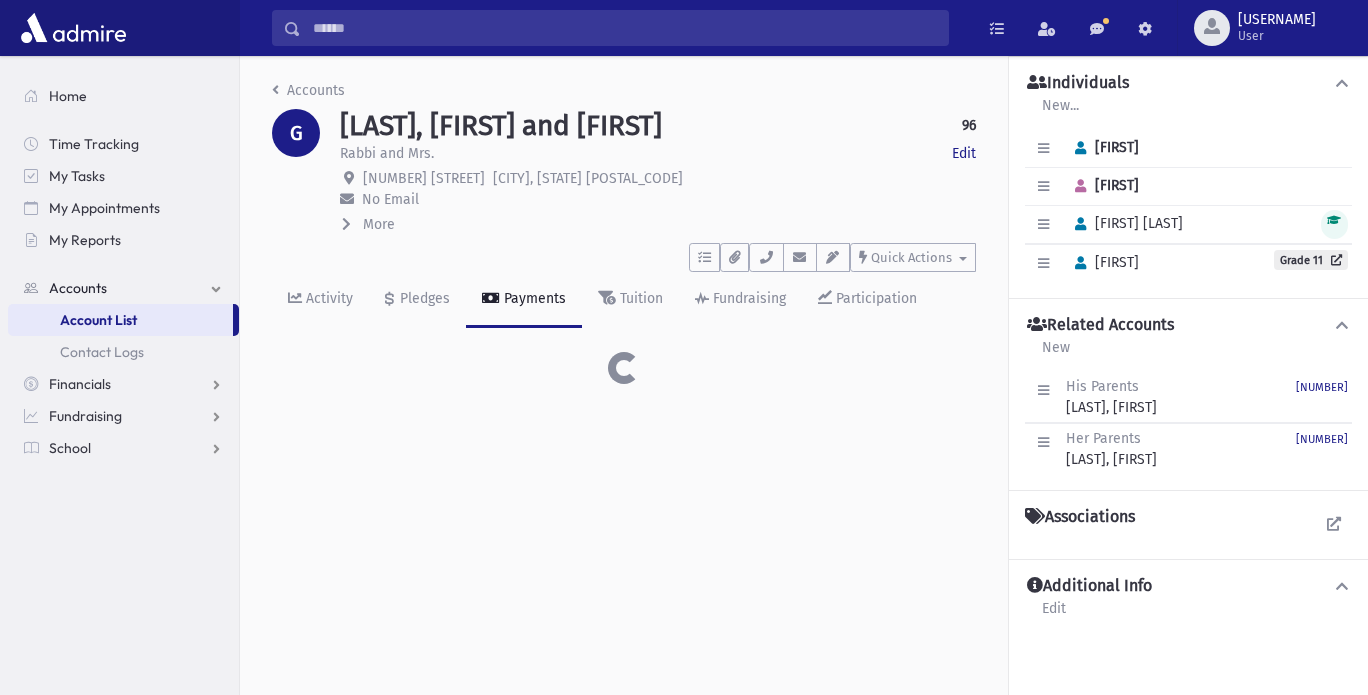 scroll, scrollTop: 0, scrollLeft: 0, axis: both 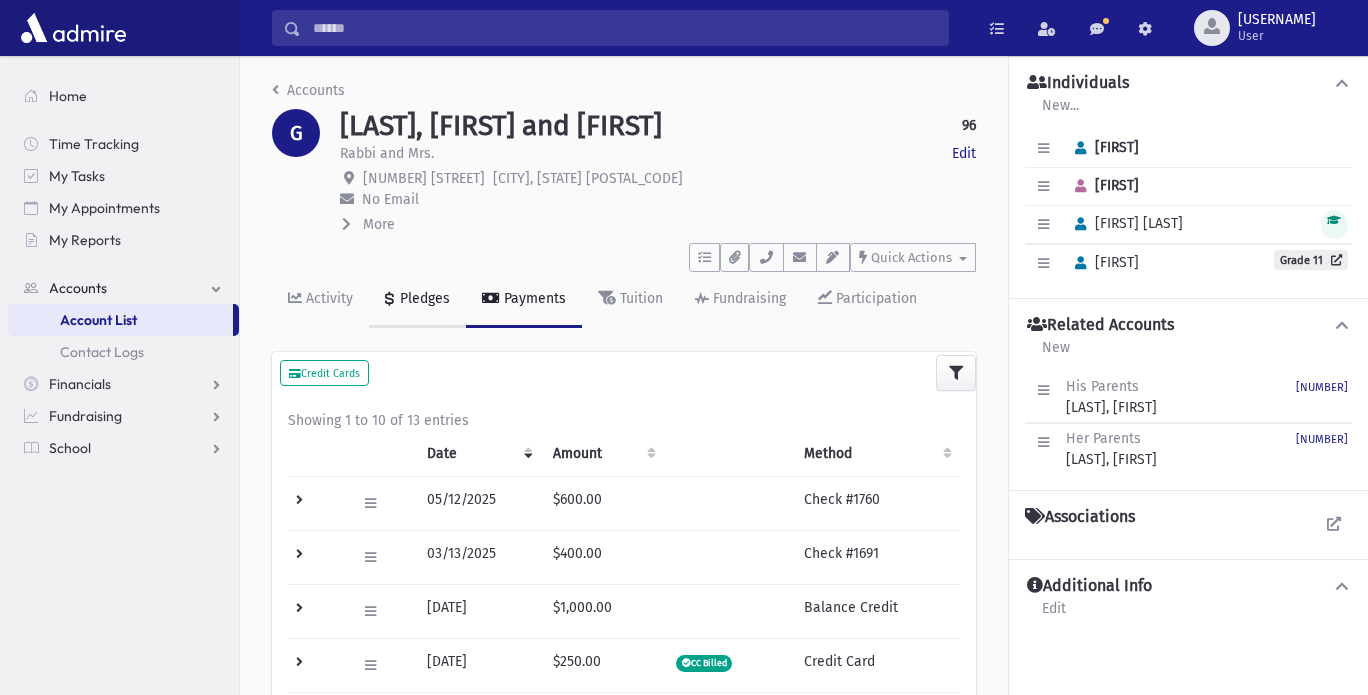 click on "Pledges" at bounding box center [423, 298] 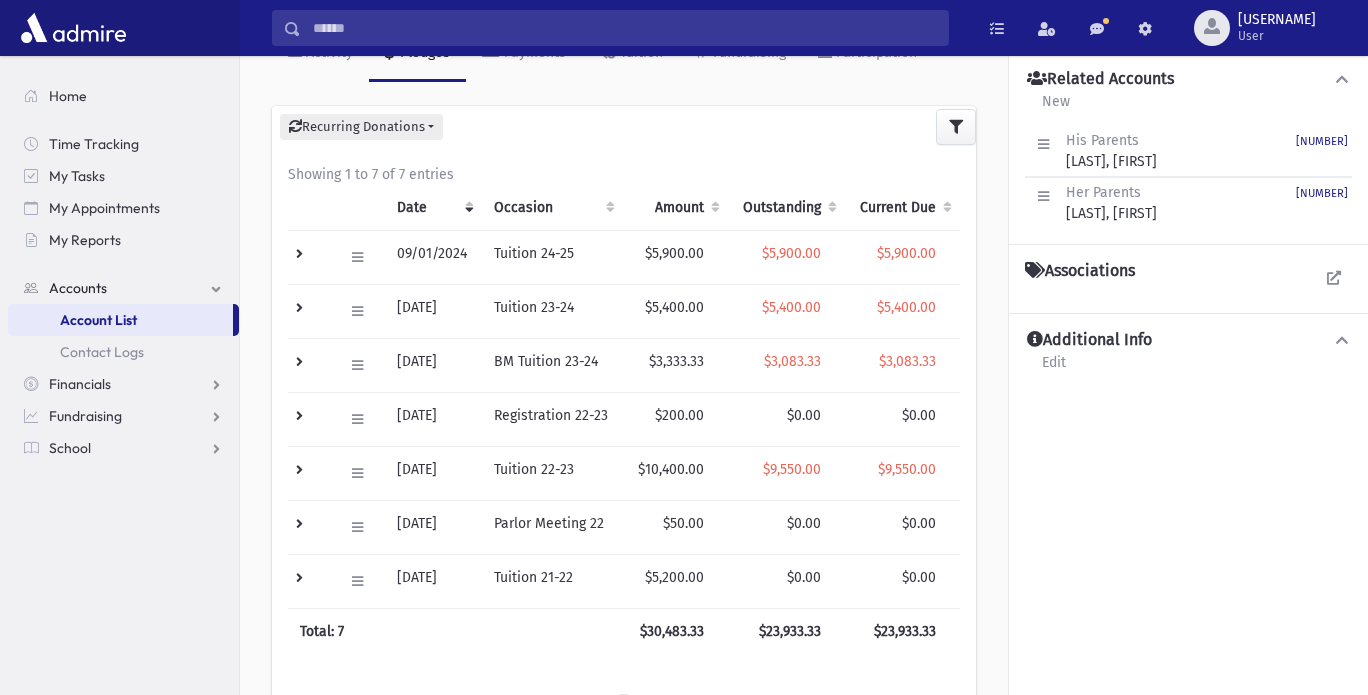 scroll, scrollTop: 257, scrollLeft: 0, axis: vertical 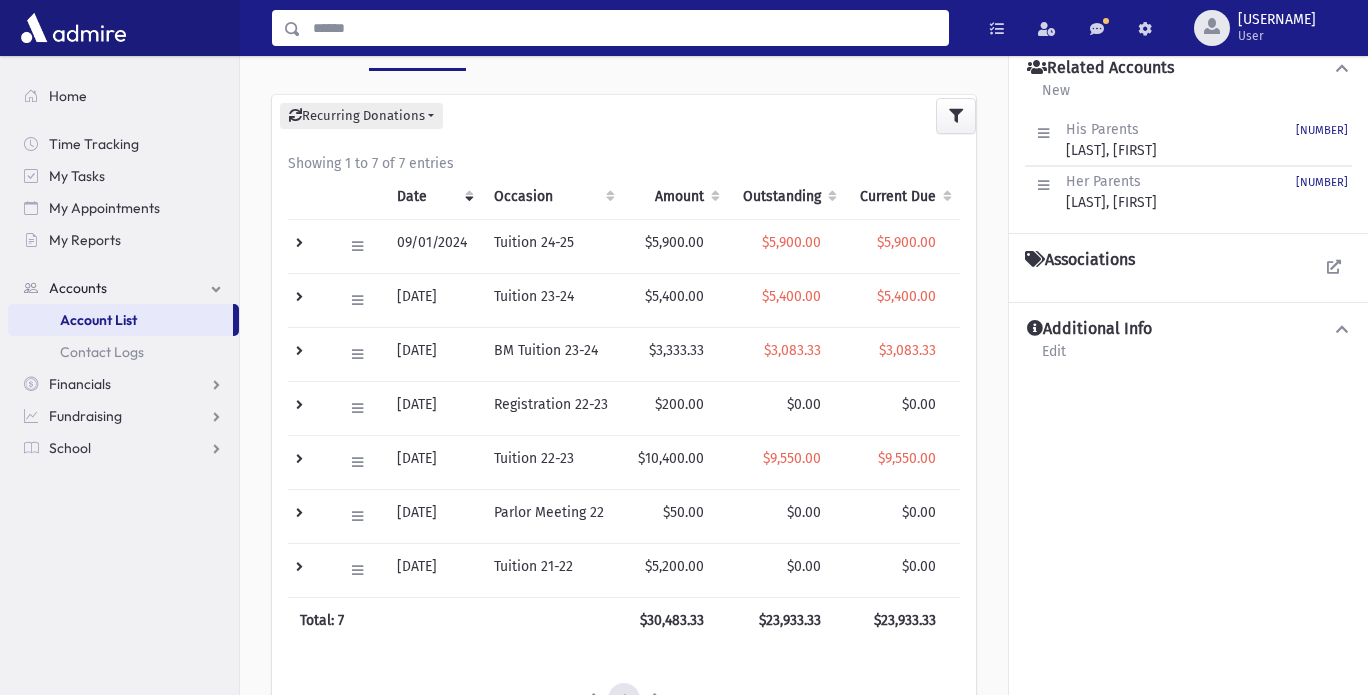 click at bounding box center (624, 28) 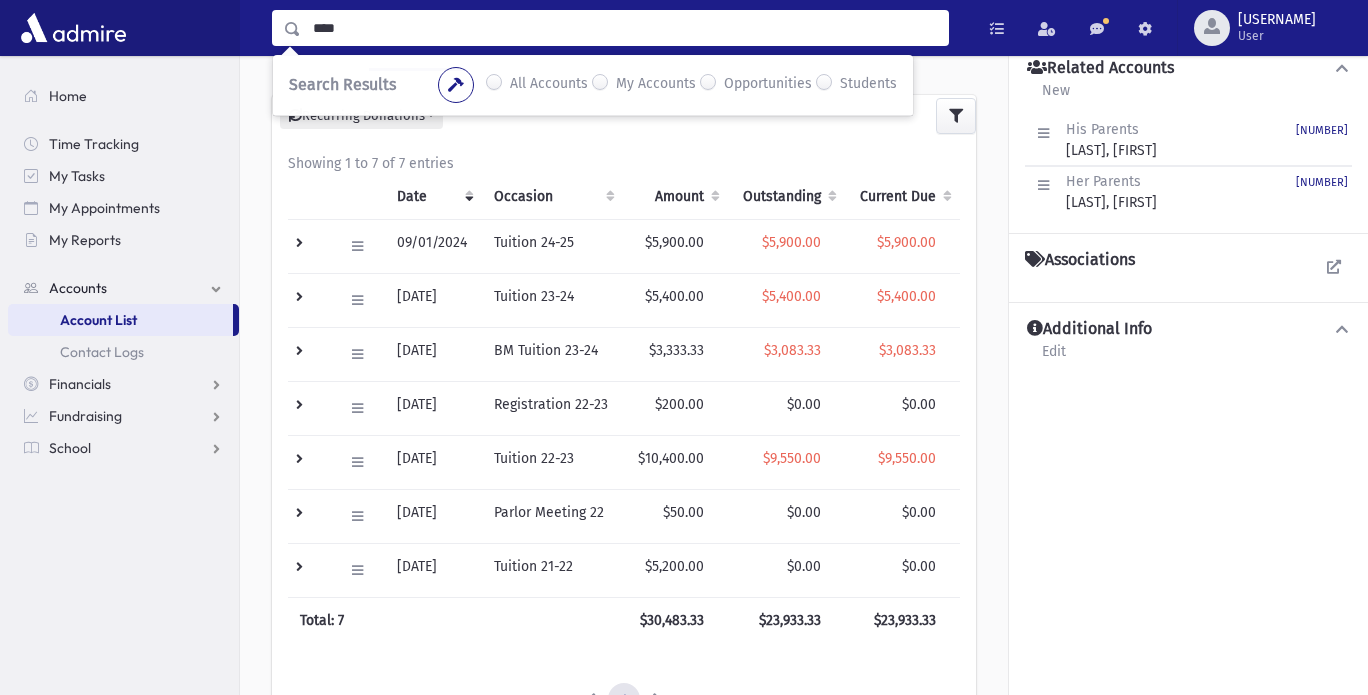 type on "****" 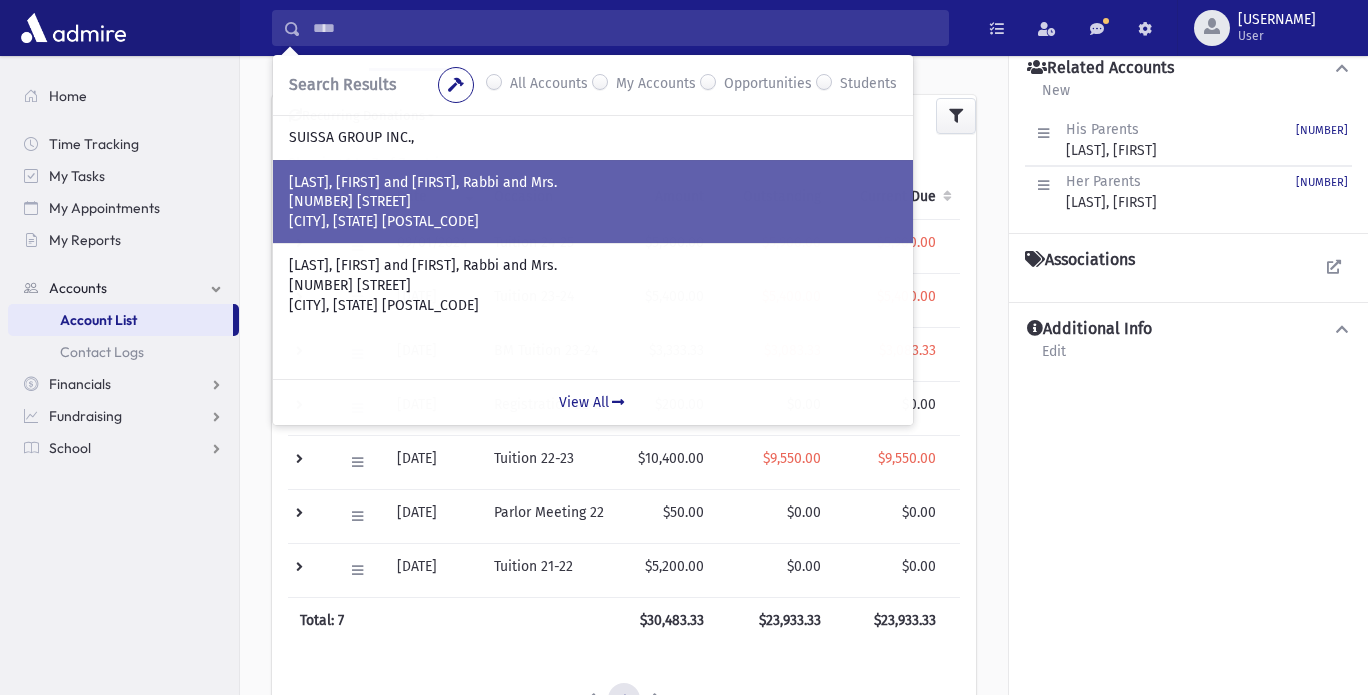 click on "SUISSA, Moshe Chaim and Rachel Leah, Rabbi and Mrs." at bounding box center [593, 183] 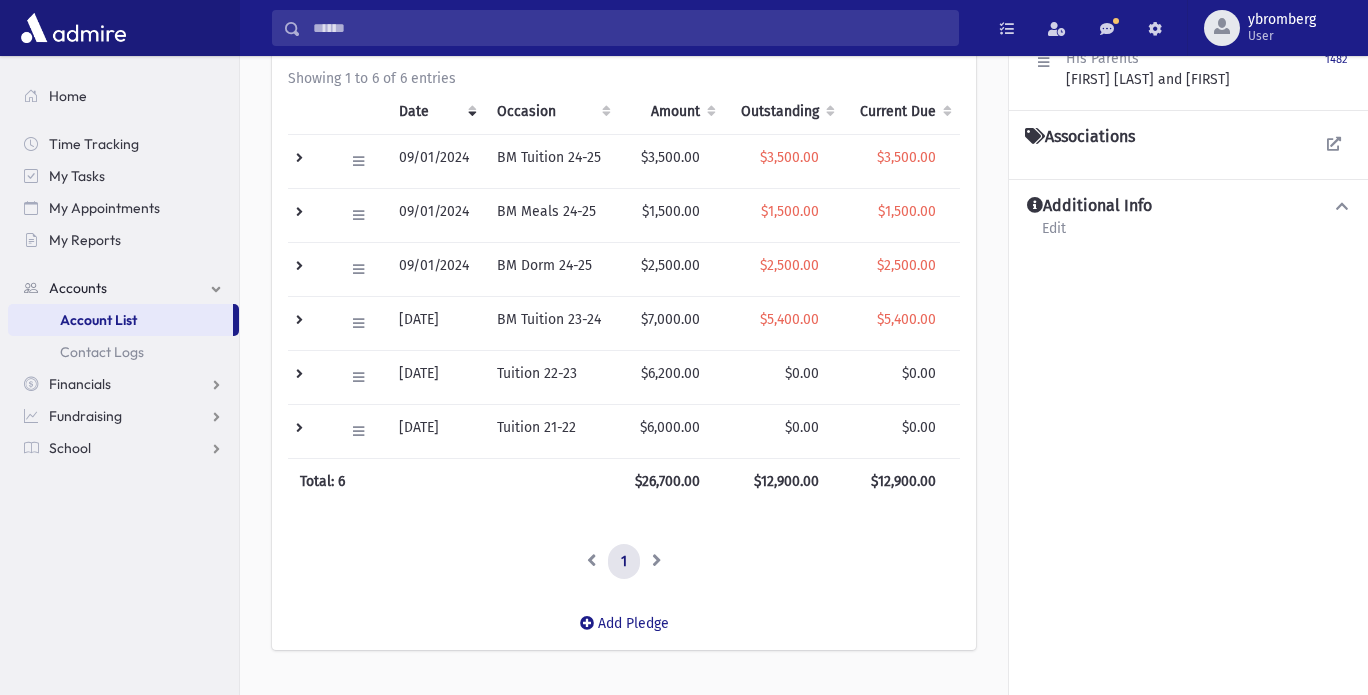 scroll, scrollTop: 345, scrollLeft: 0, axis: vertical 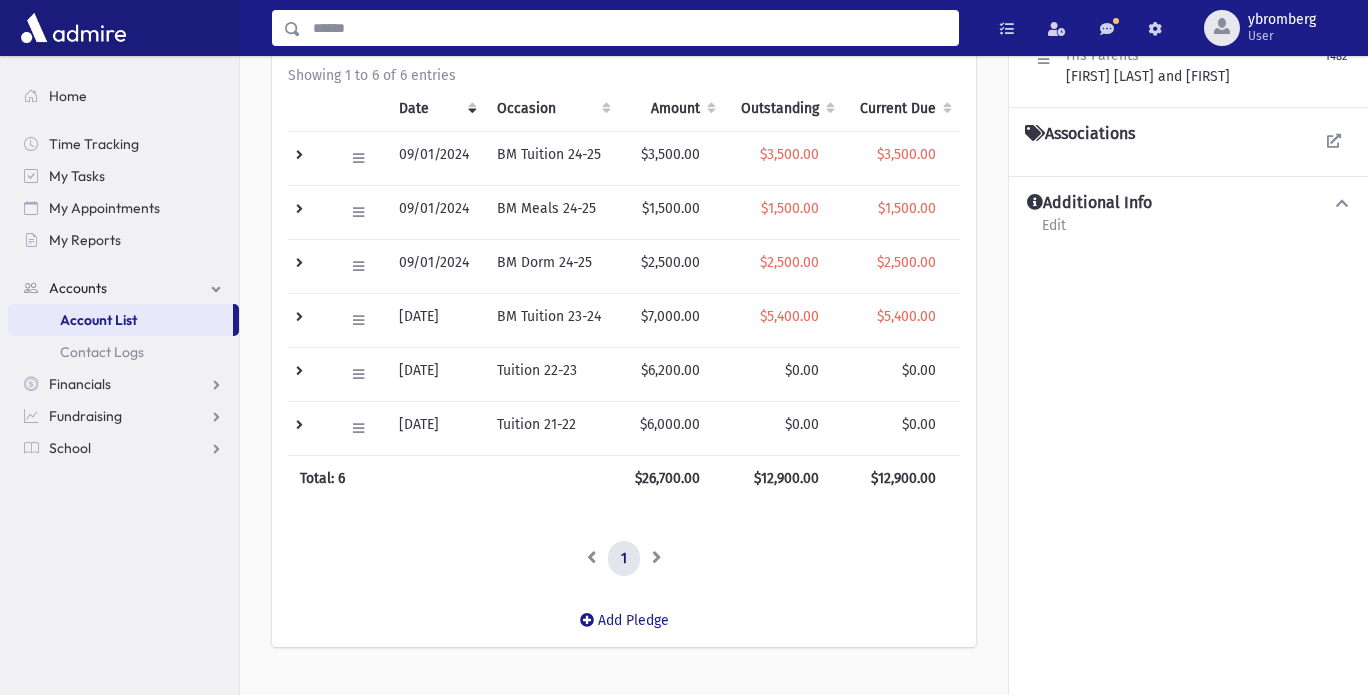 click at bounding box center (629, 28) 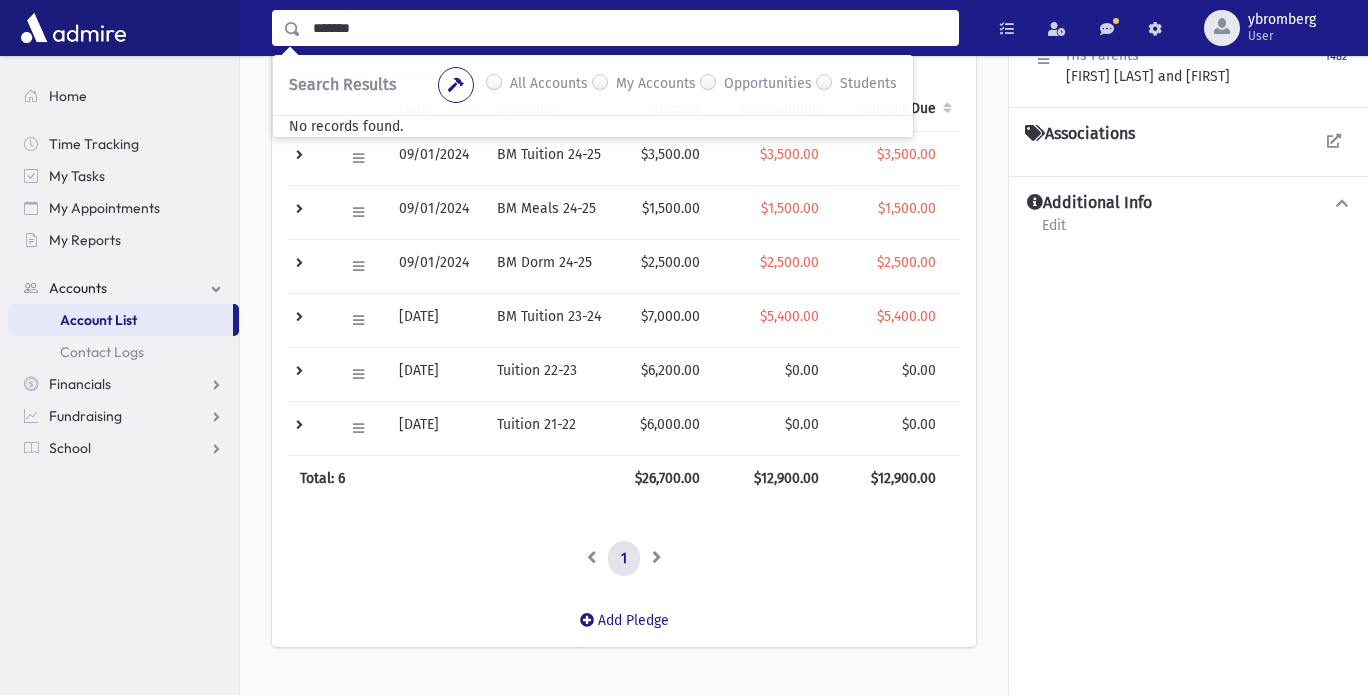 type on "*******" 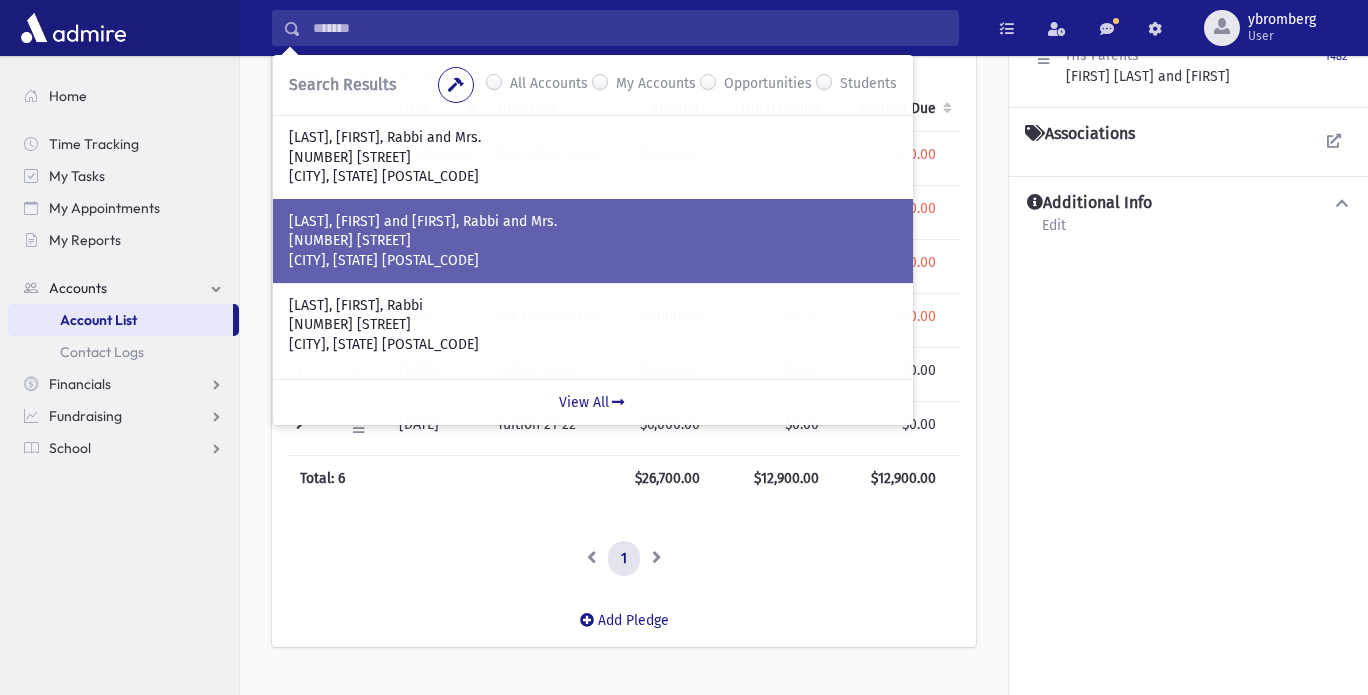 click on "[NUMBER] [STREET]" at bounding box center [593, 241] 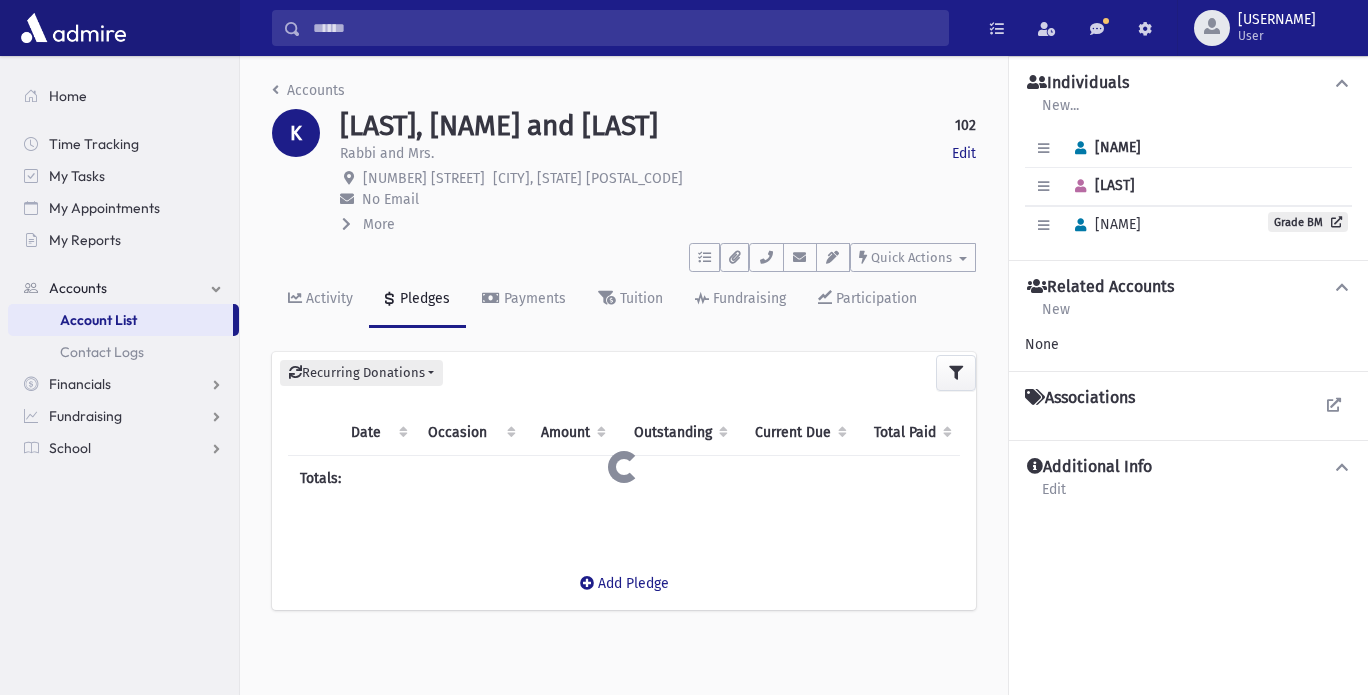 scroll, scrollTop: 0, scrollLeft: 0, axis: both 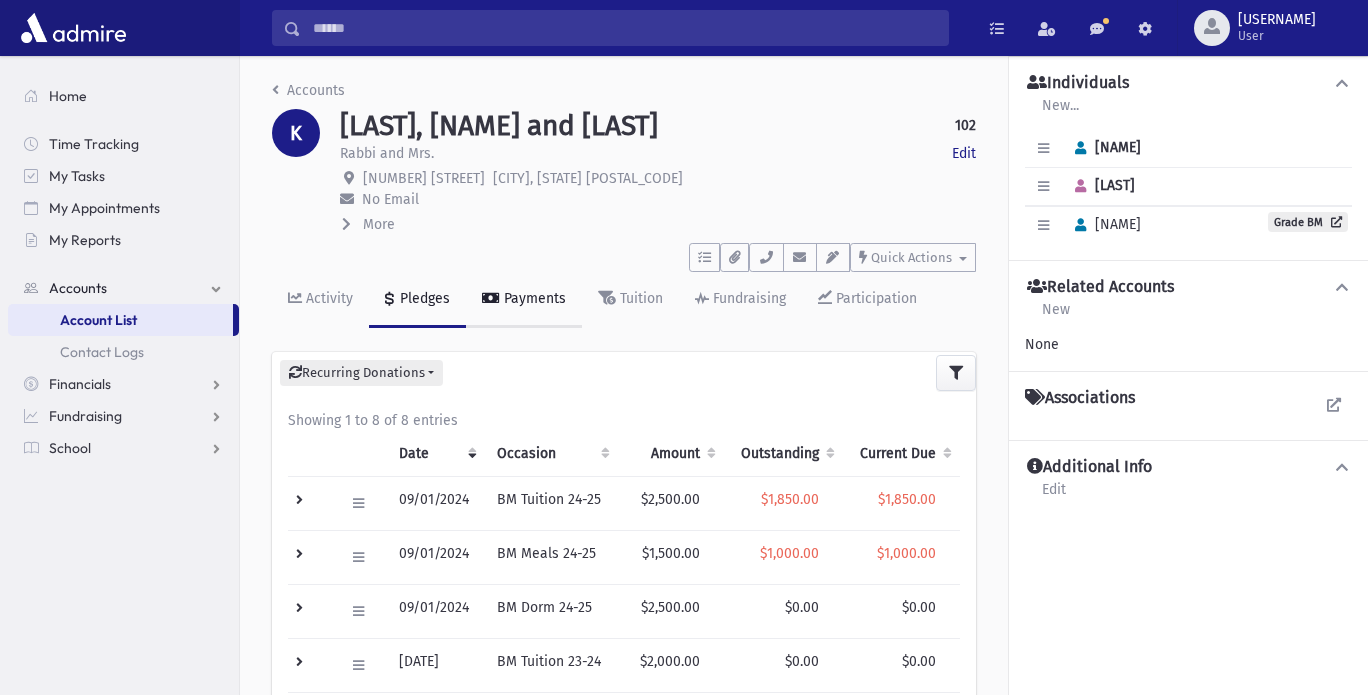 click on "Payments" at bounding box center [533, 298] 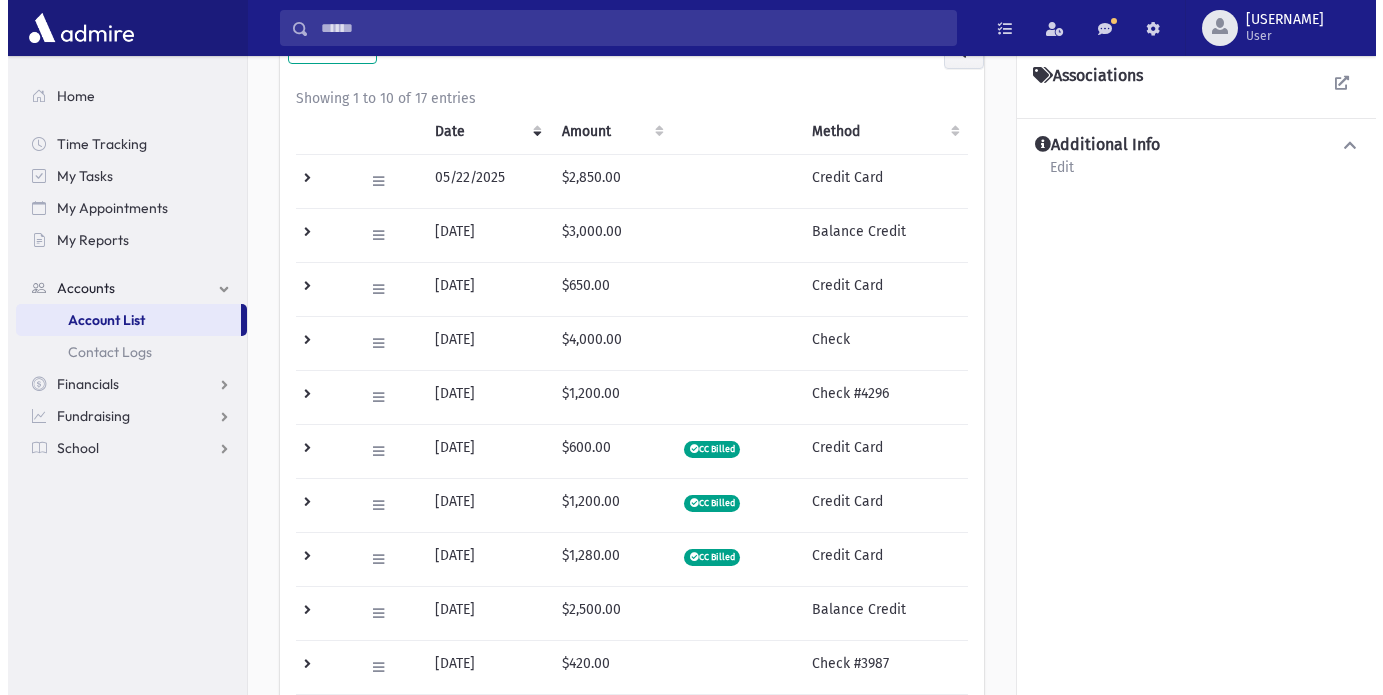 scroll, scrollTop: 0, scrollLeft: 0, axis: both 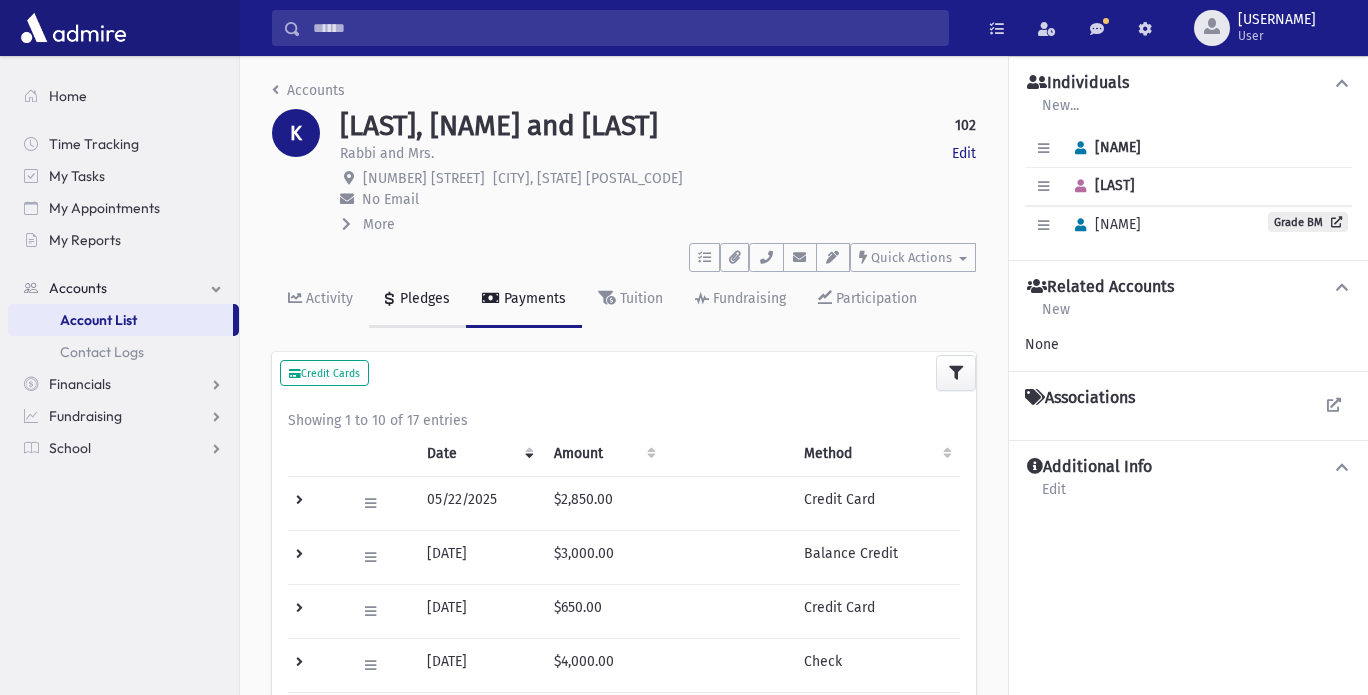 click on "Pledges" at bounding box center (423, 298) 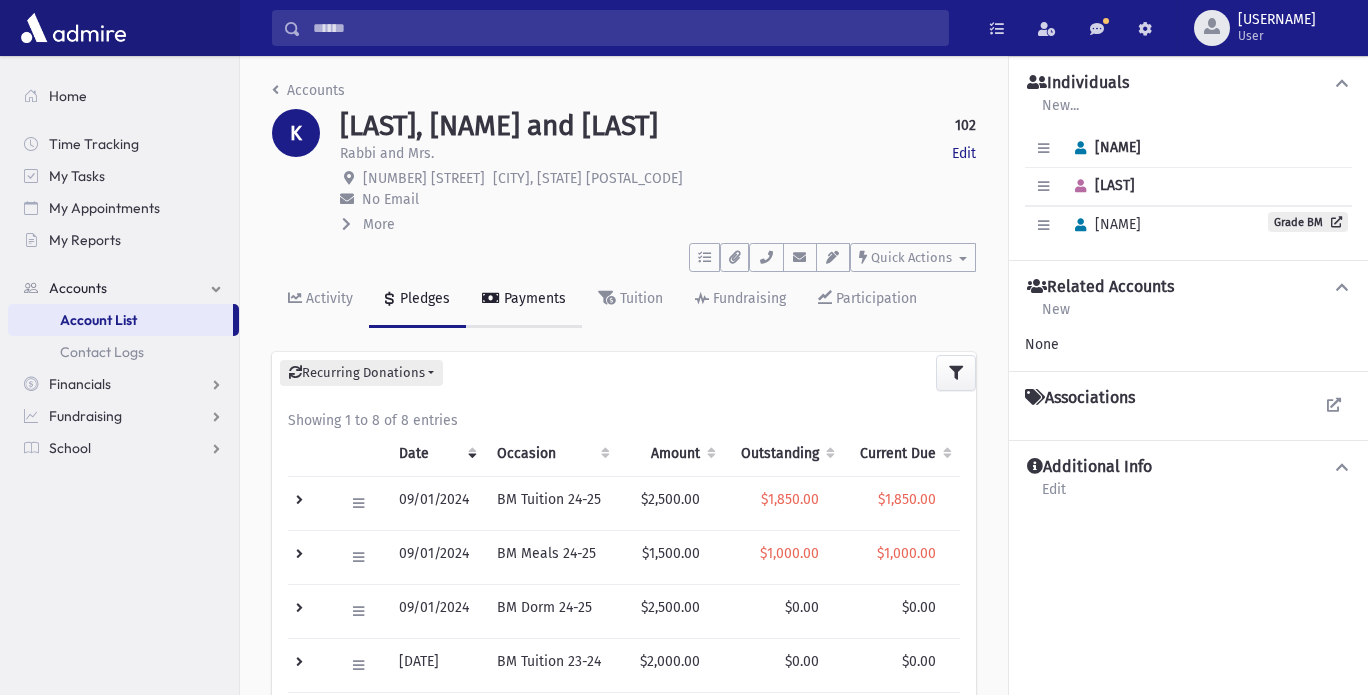 click on "Payments" at bounding box center [533, 298] 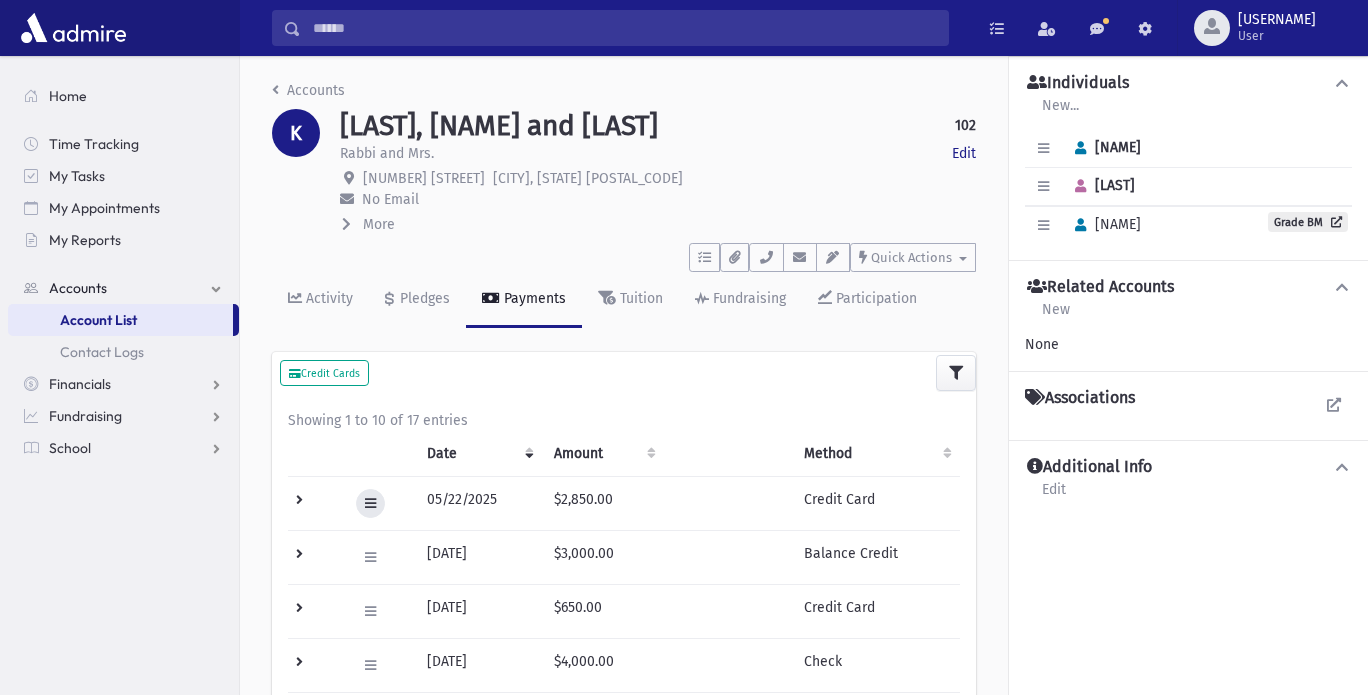 click at bounding box center [370, 503] 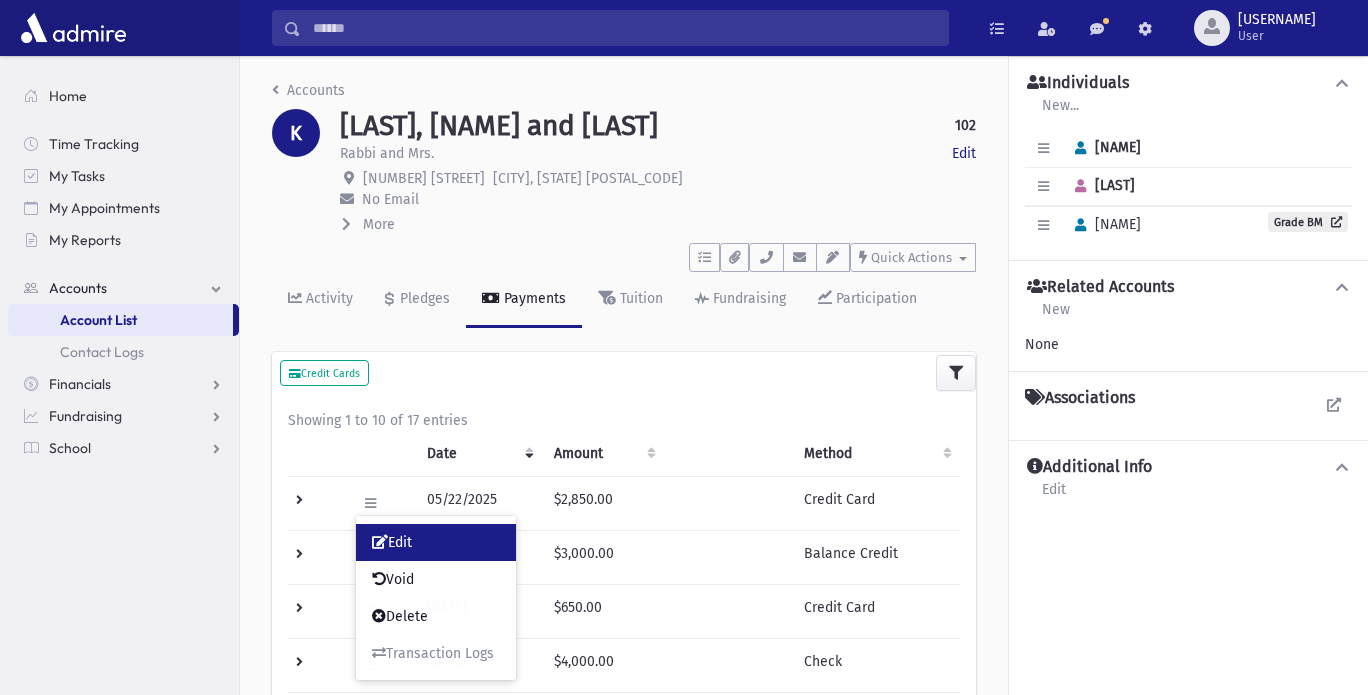 click on "Edit" at bounding box center [392, 542] 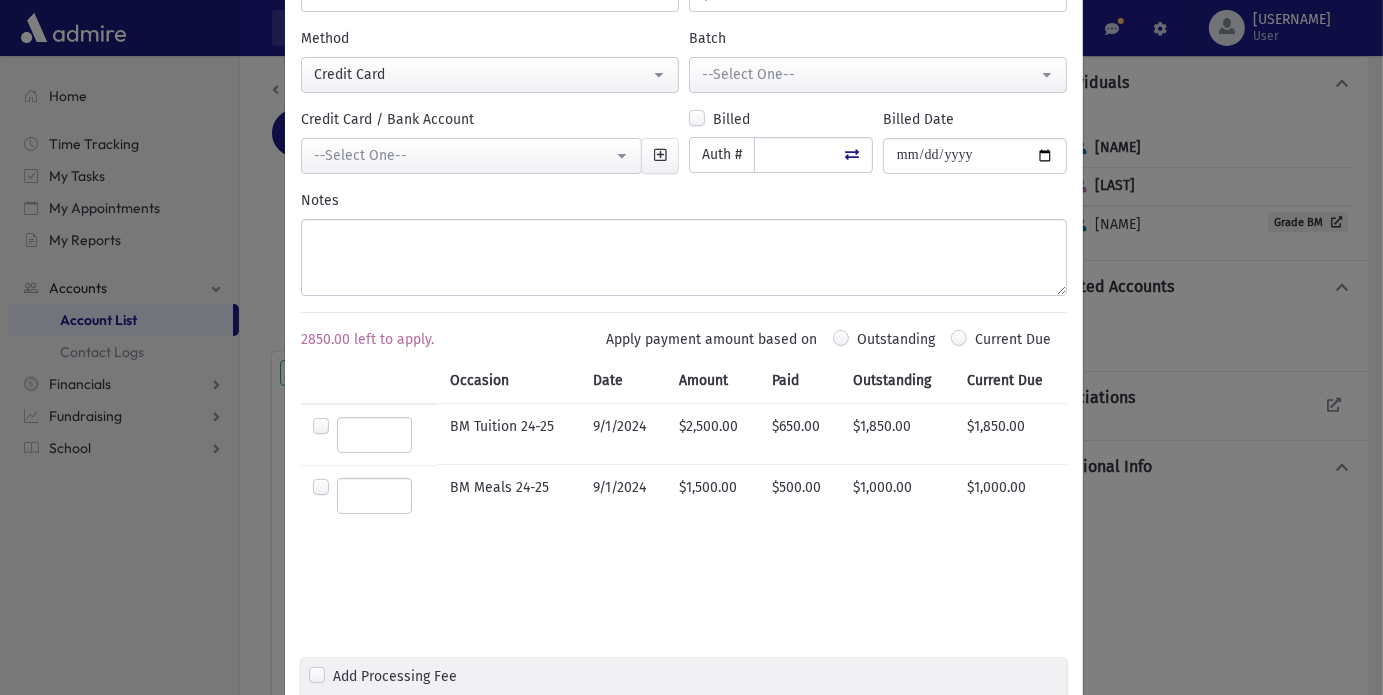 scroll, scrollTop: 216, scrollLeft: 0, axis: vertical 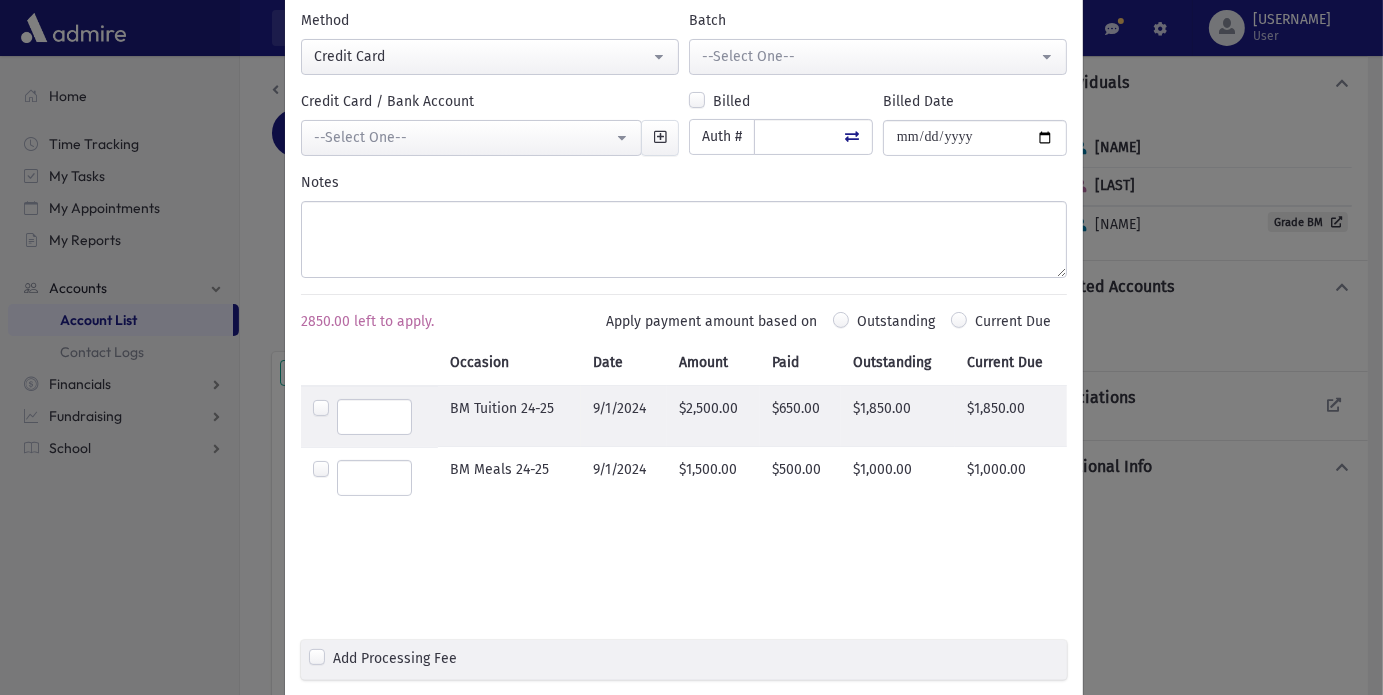click at bounding box center (374, 417) 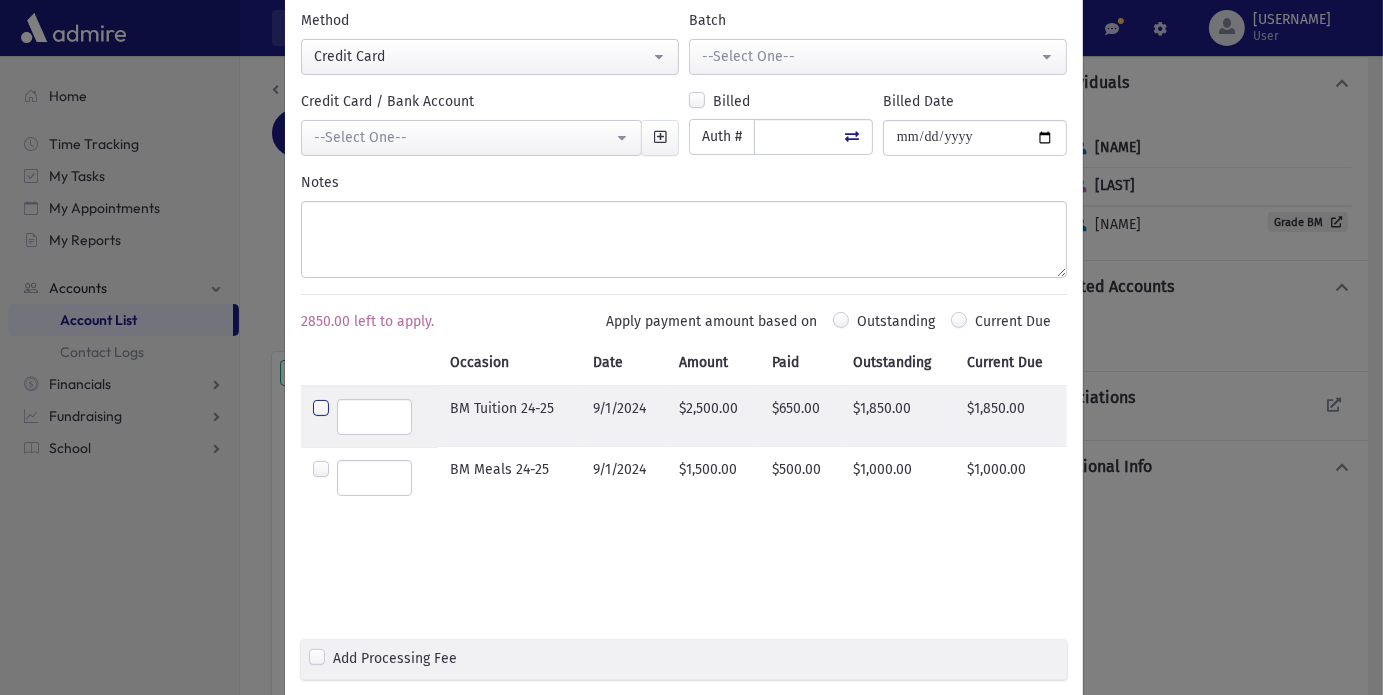 type on "****" 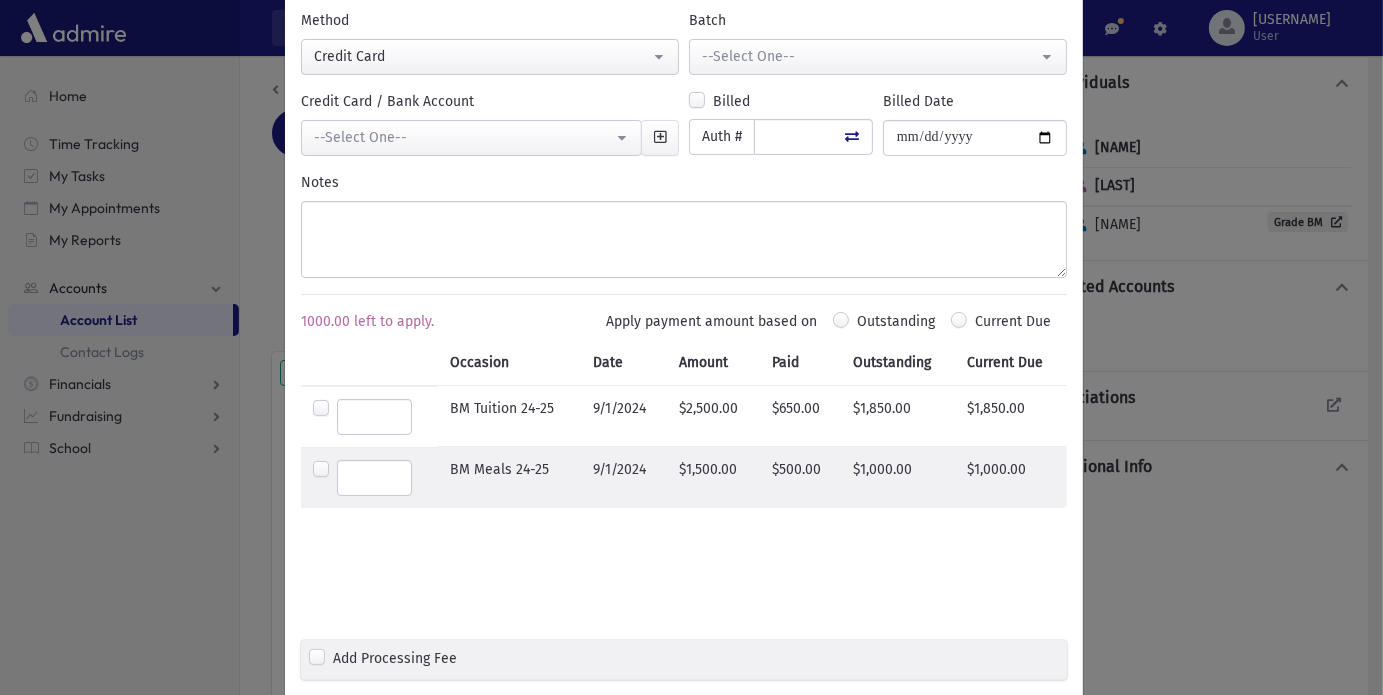 click at bounding box center (374, 478) 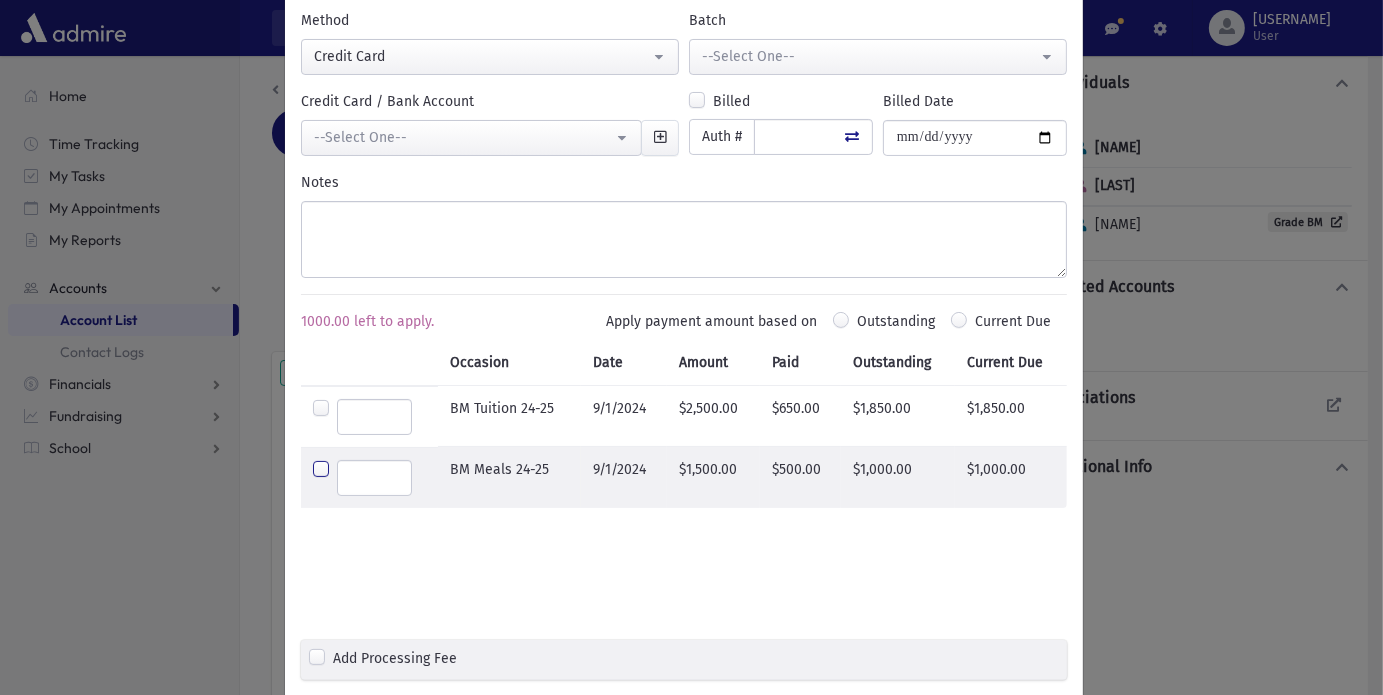 type on "****" 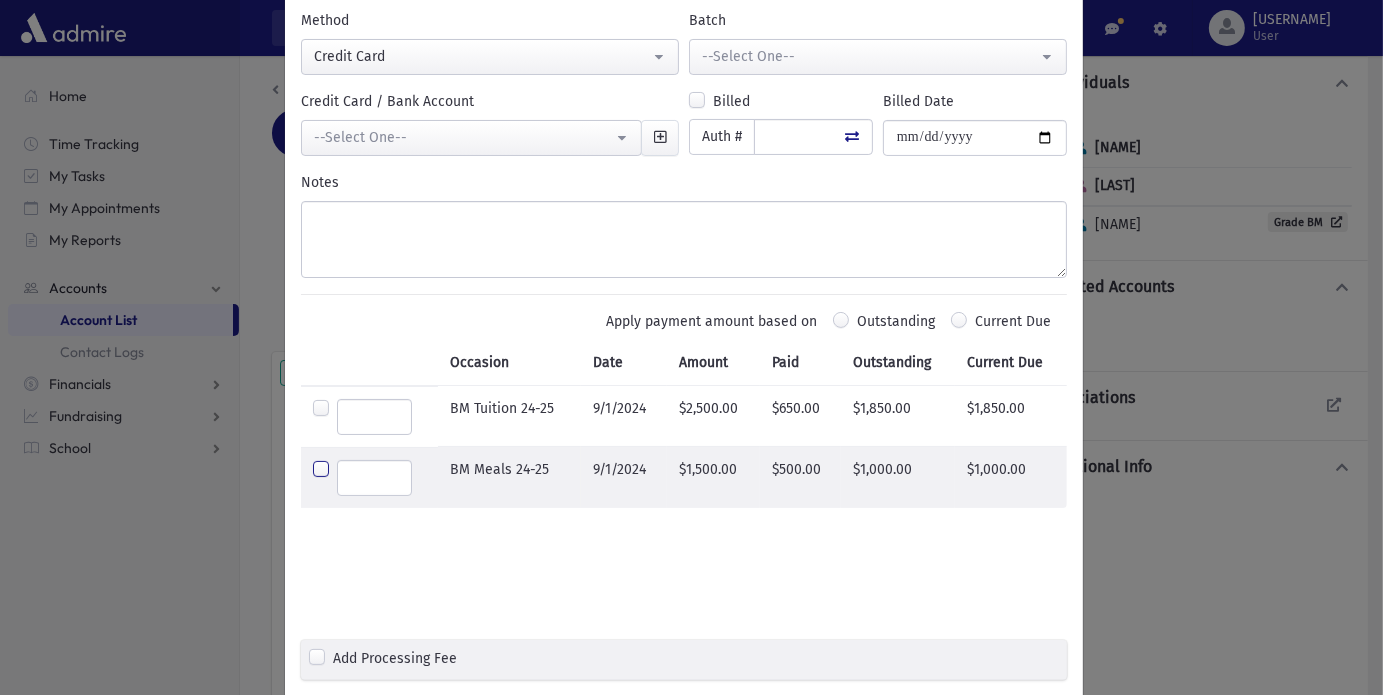 scroll, scrollTop: 318, scrollLeft: 0, axis: vertical 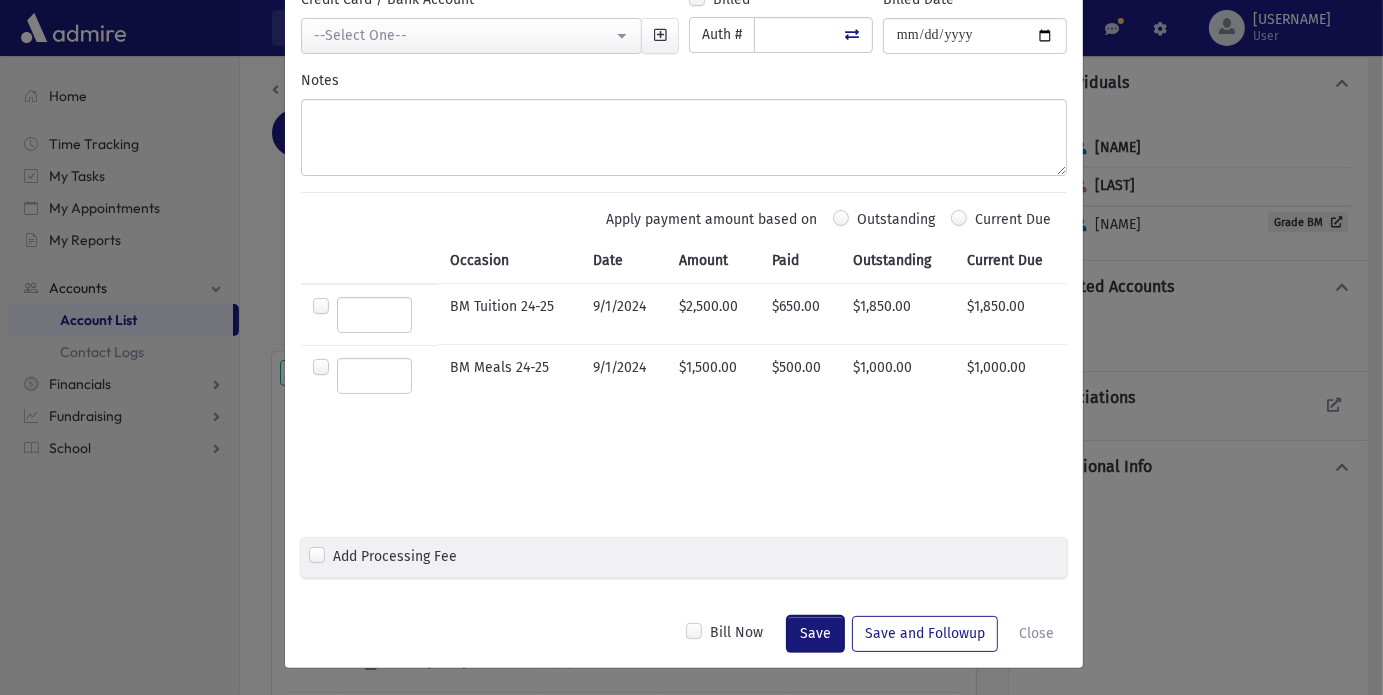 click on "Save" at bounding box center [815, 634] 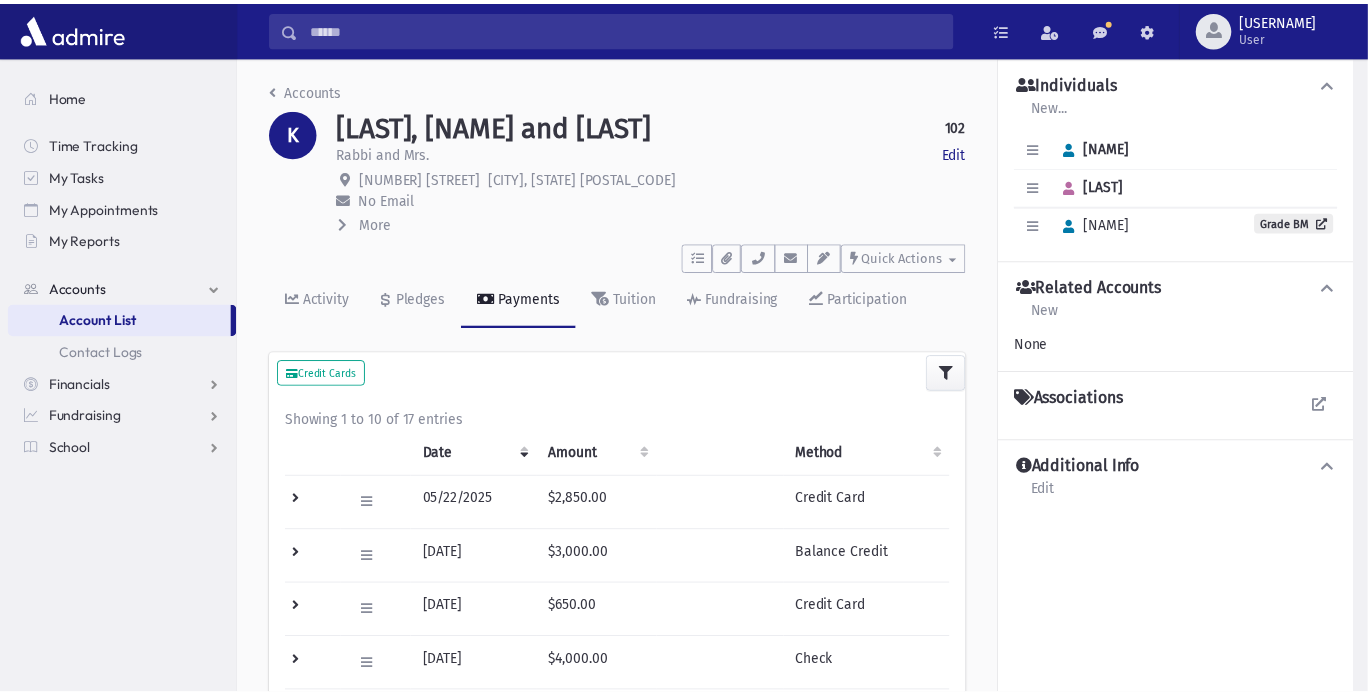 scroll, scrollTop: 0, scrollLeft: 0, axis: both 